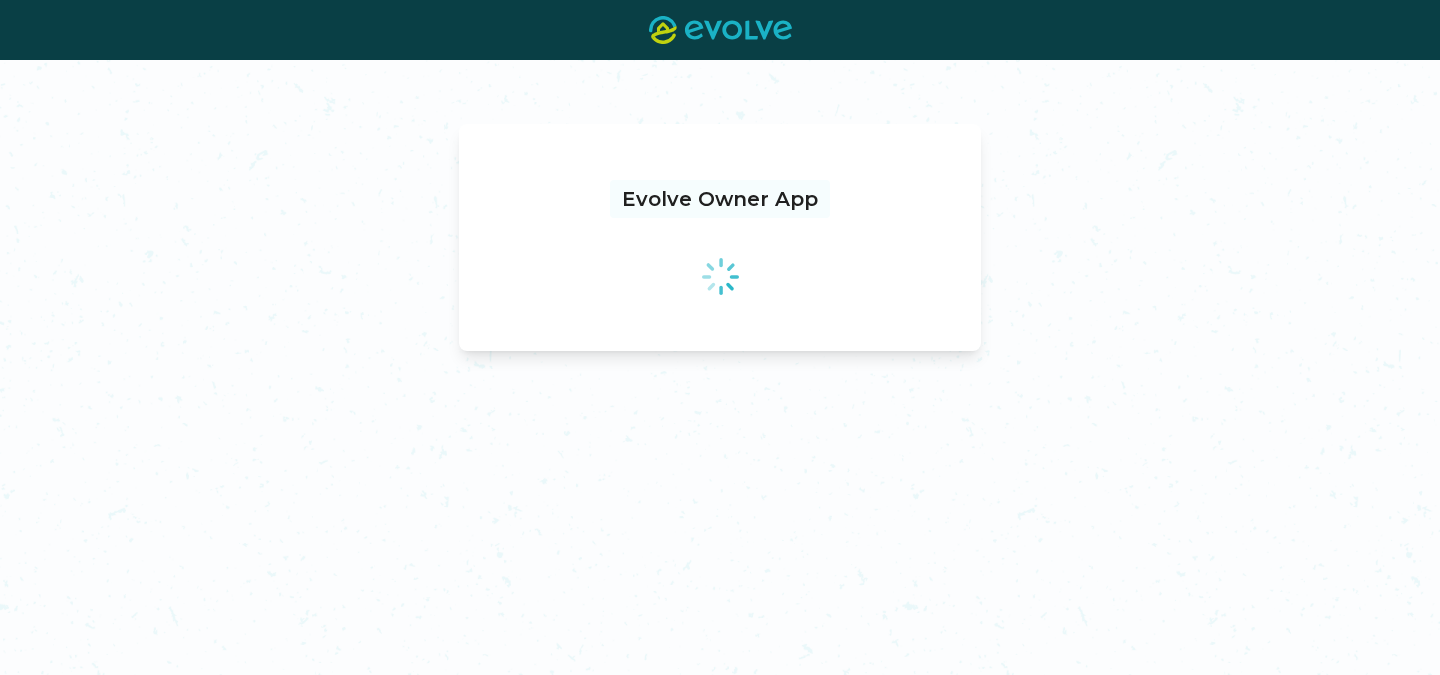 scroll, scrollTop: 0, scrollLeft: 0, axis: both 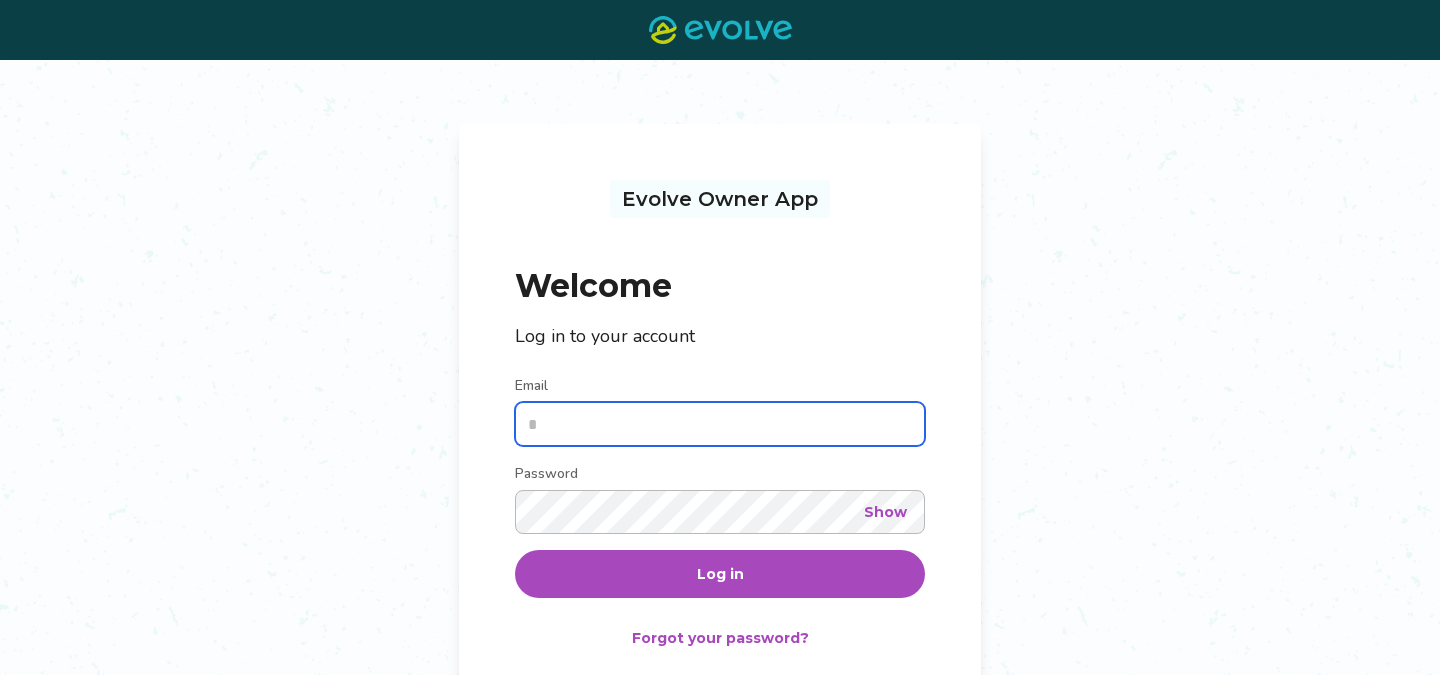 type on "**********" 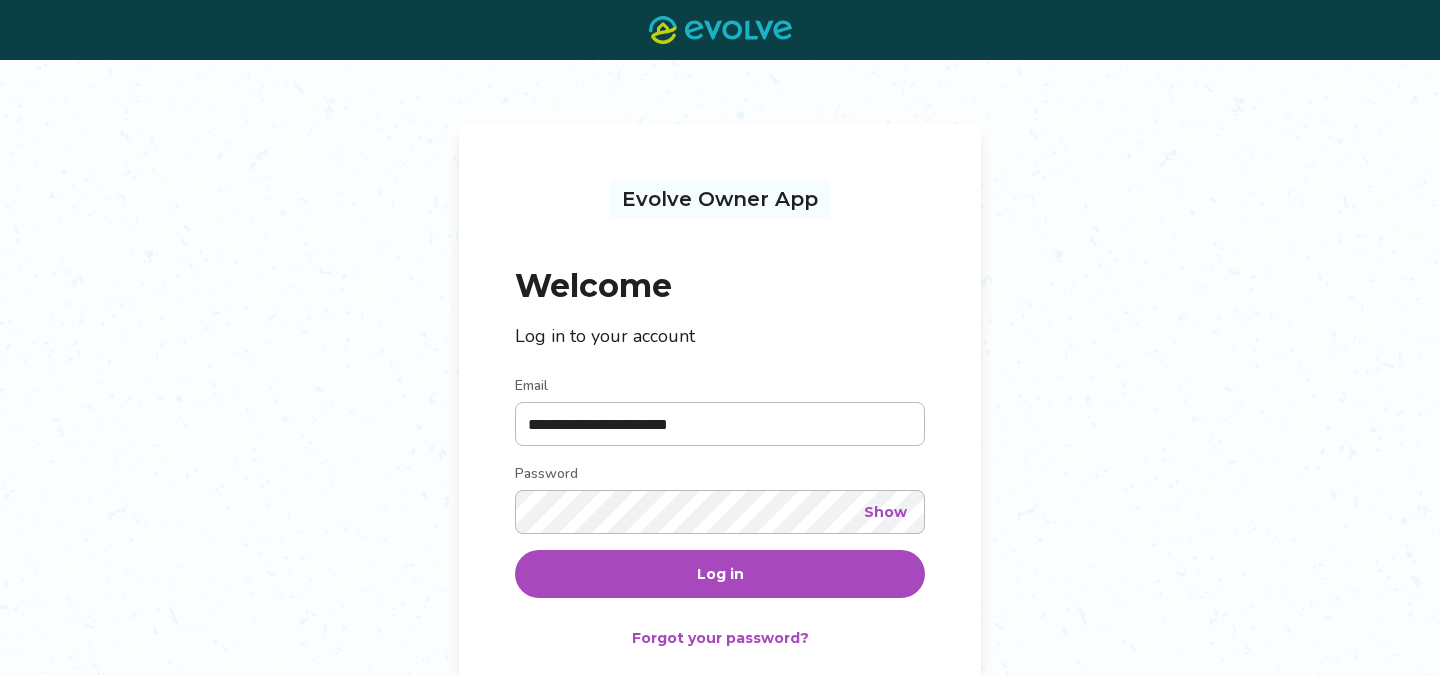 click on "Log in" at bounding box center [720, 574] 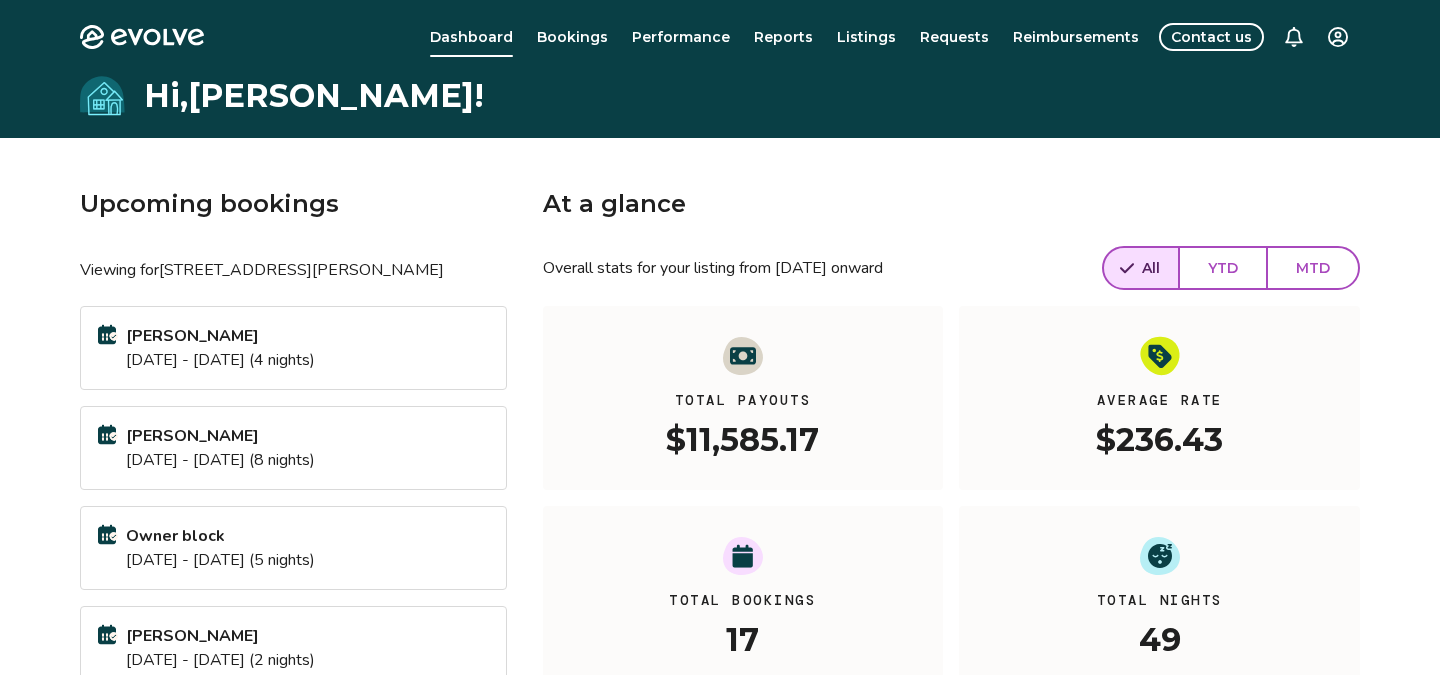 click on "Bookings" at bounding box center [572, 37] 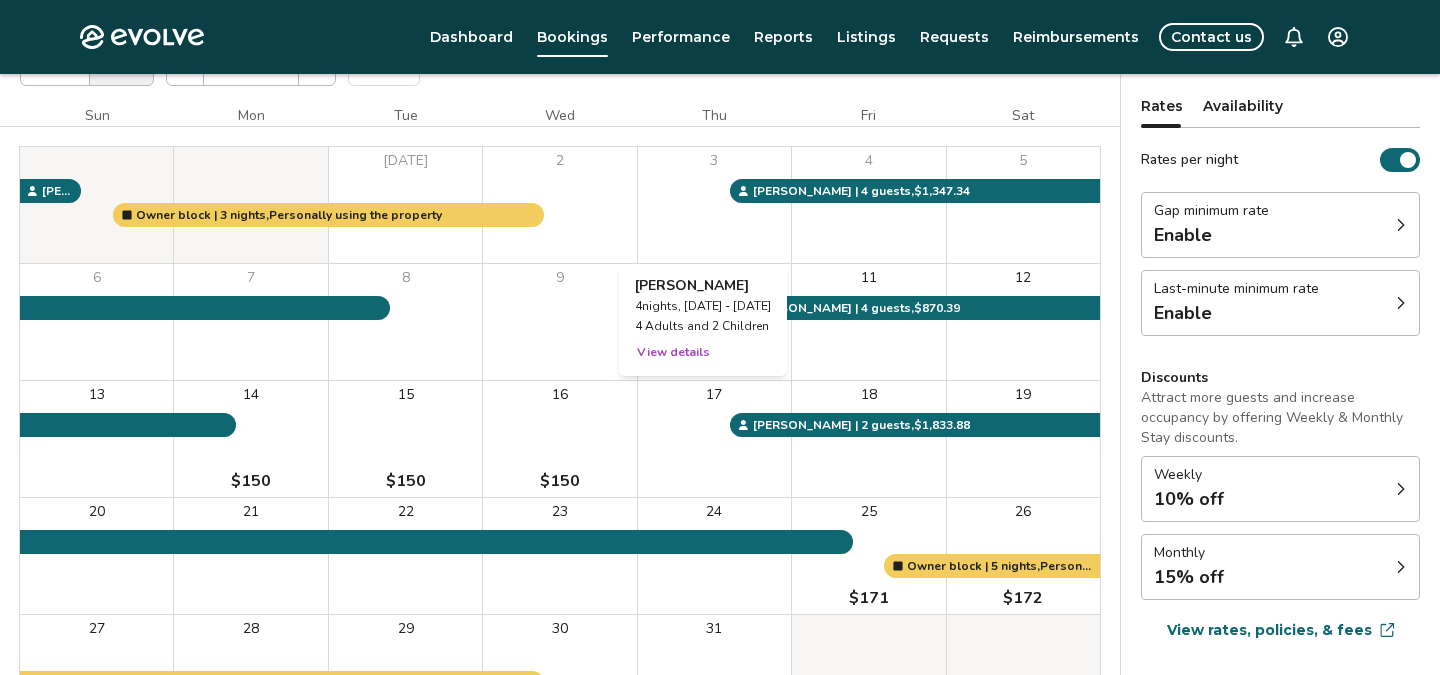 scroll, scrollTop: 70, scrollLeft: 0, axis: vertical 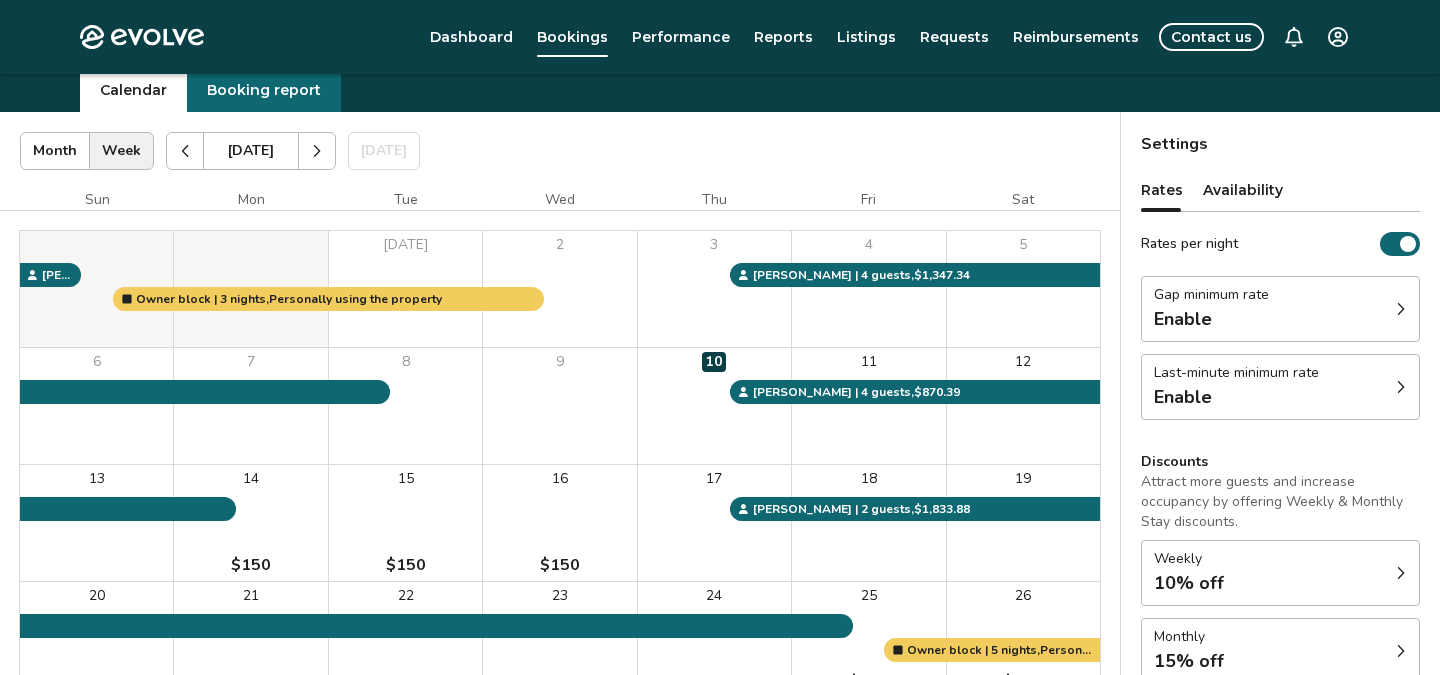 click at bounding box center [185, 151] 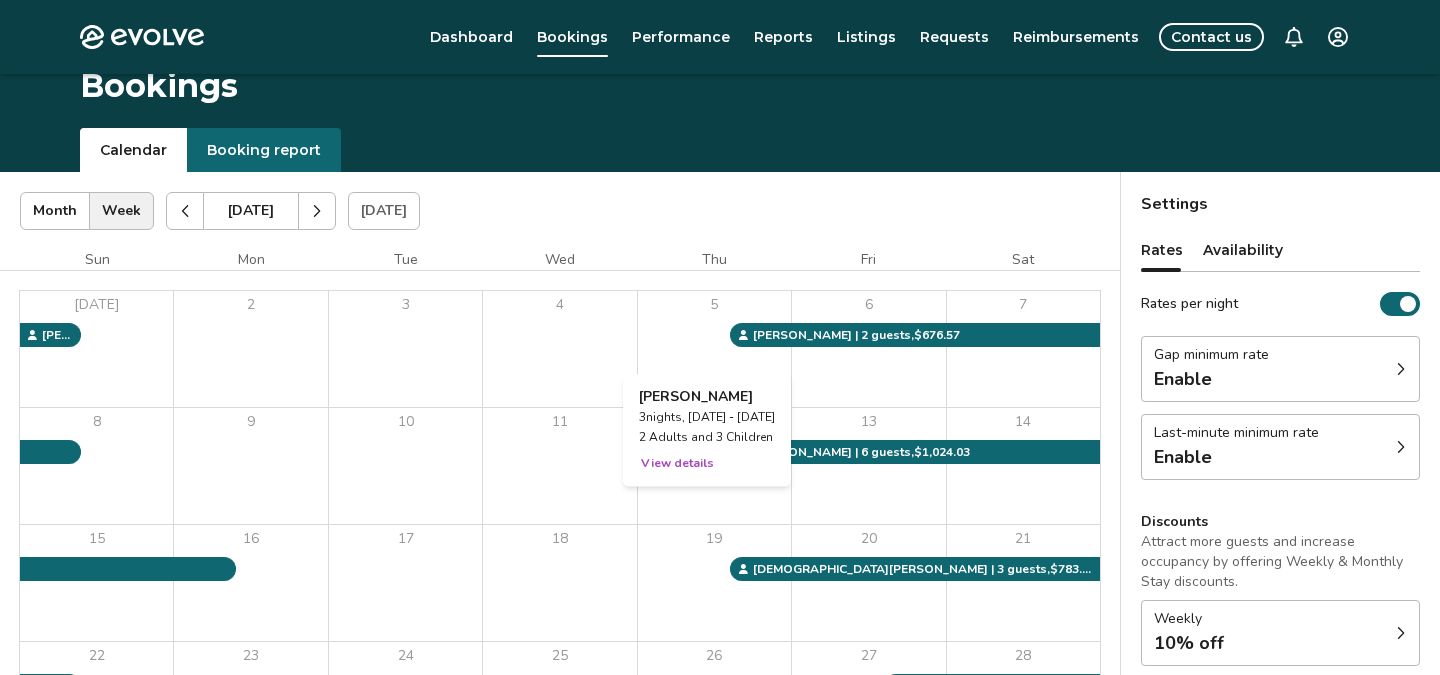 scroll, scrollTop: 0, scrollLeft: 0, axis: both 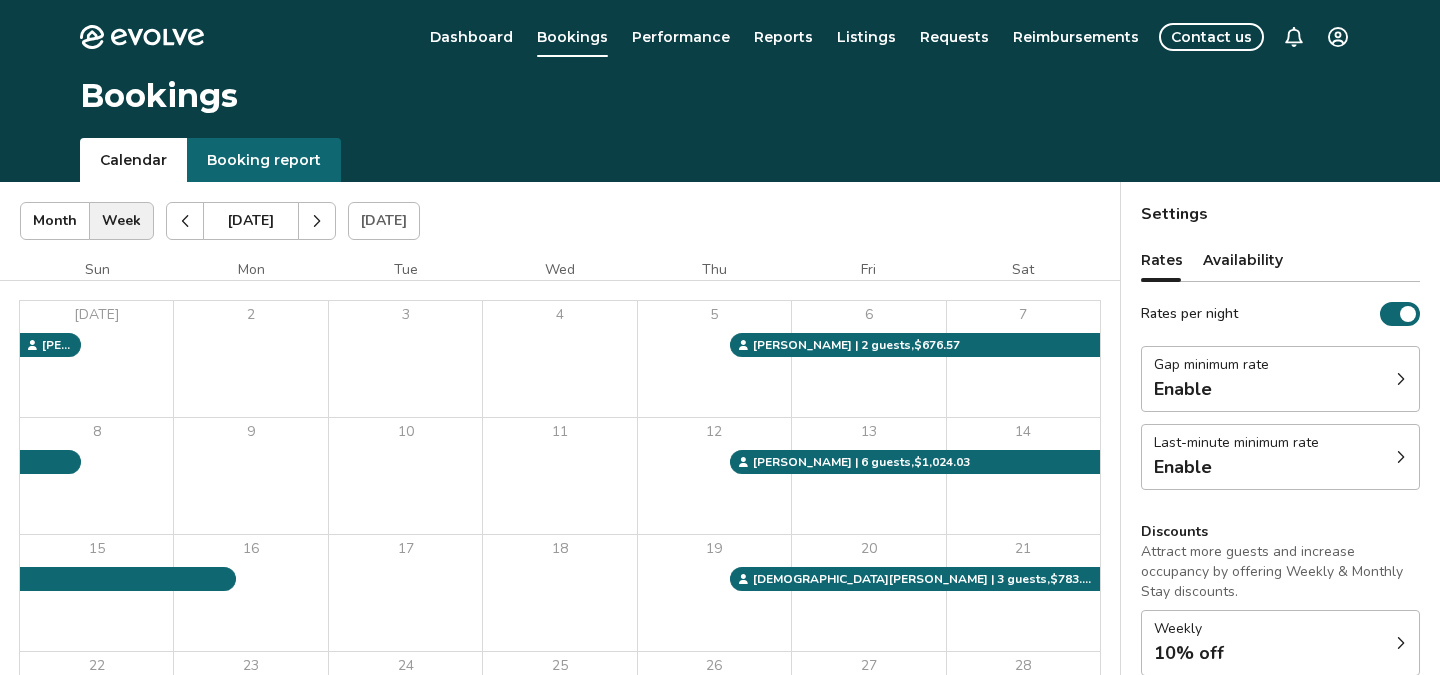 click at bounding box center [185, 221] 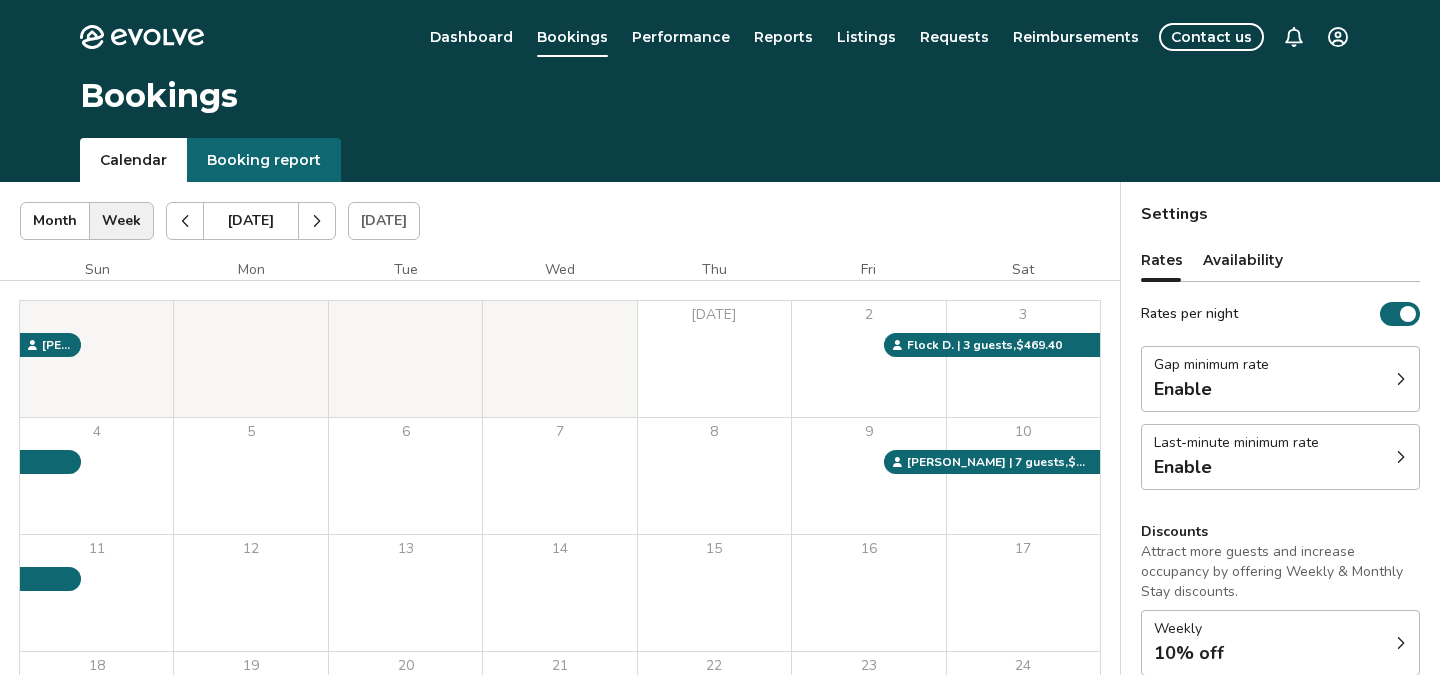 click at bounding box center [317, 221] 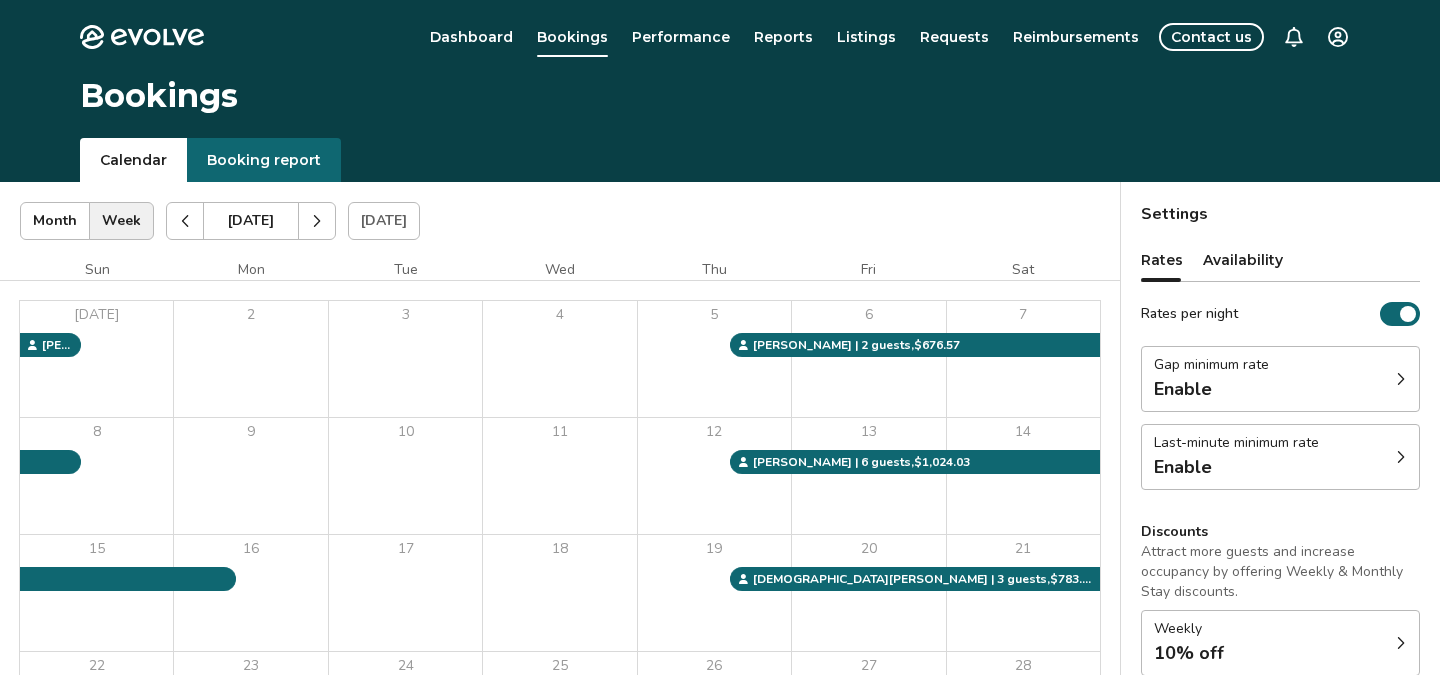 click at bounding box center (317, 221) 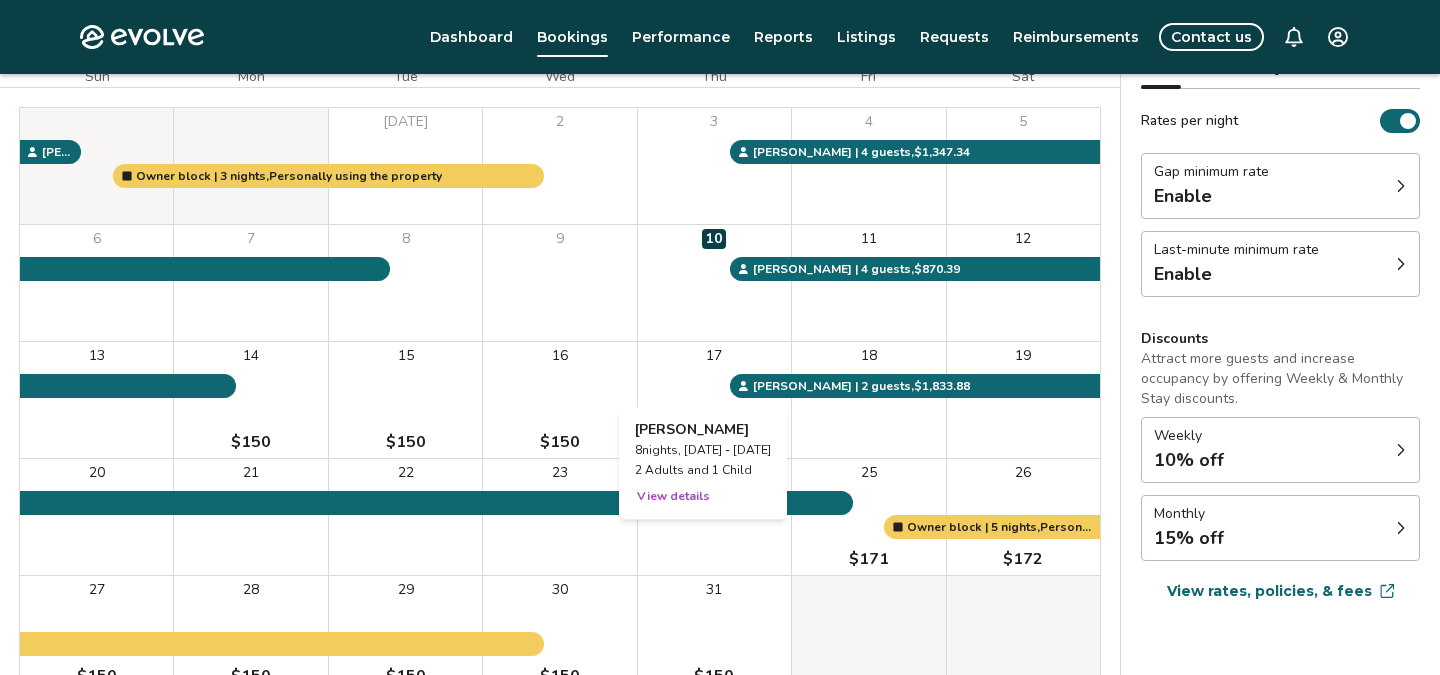 scroll, scrollTop: 228, scrollLeft: 0, axis: vertical 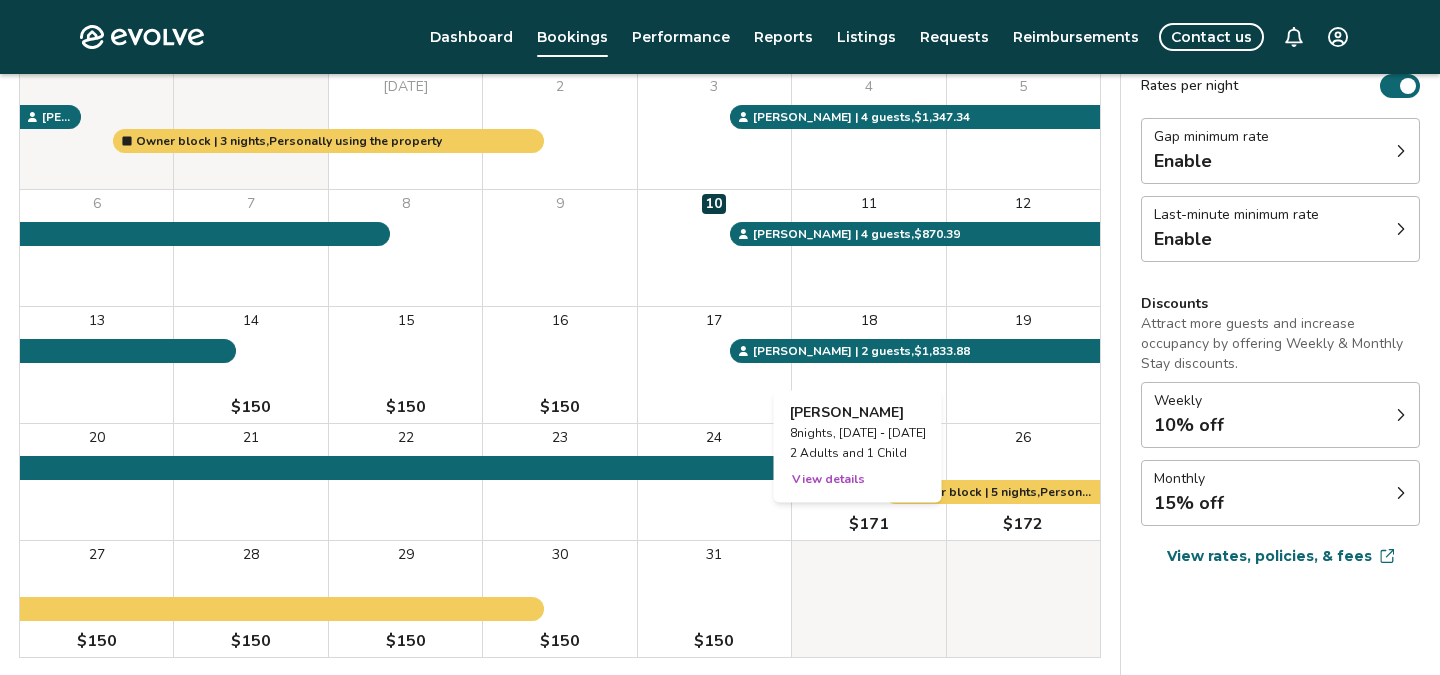 click on "18" at bounding box center [868, 365] 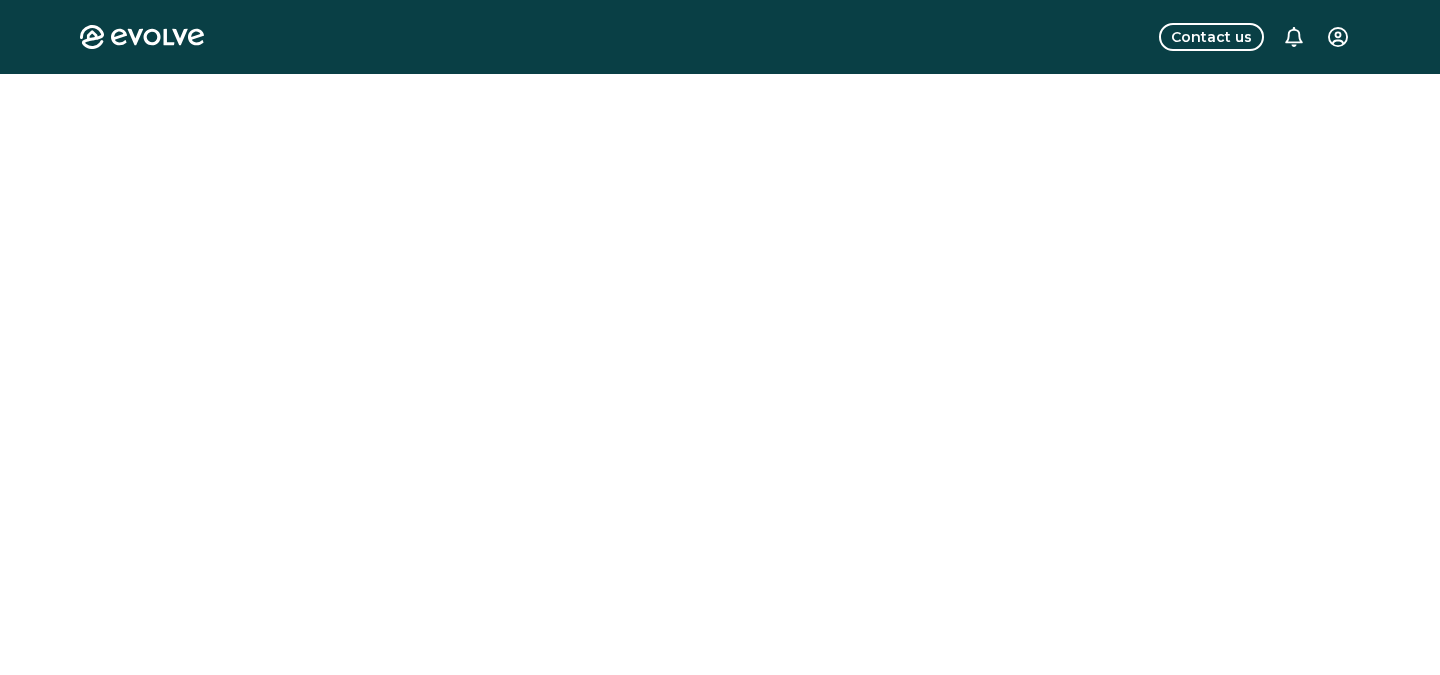 scroll, scrollTop: 0, scrollLeft: 0, axis: both 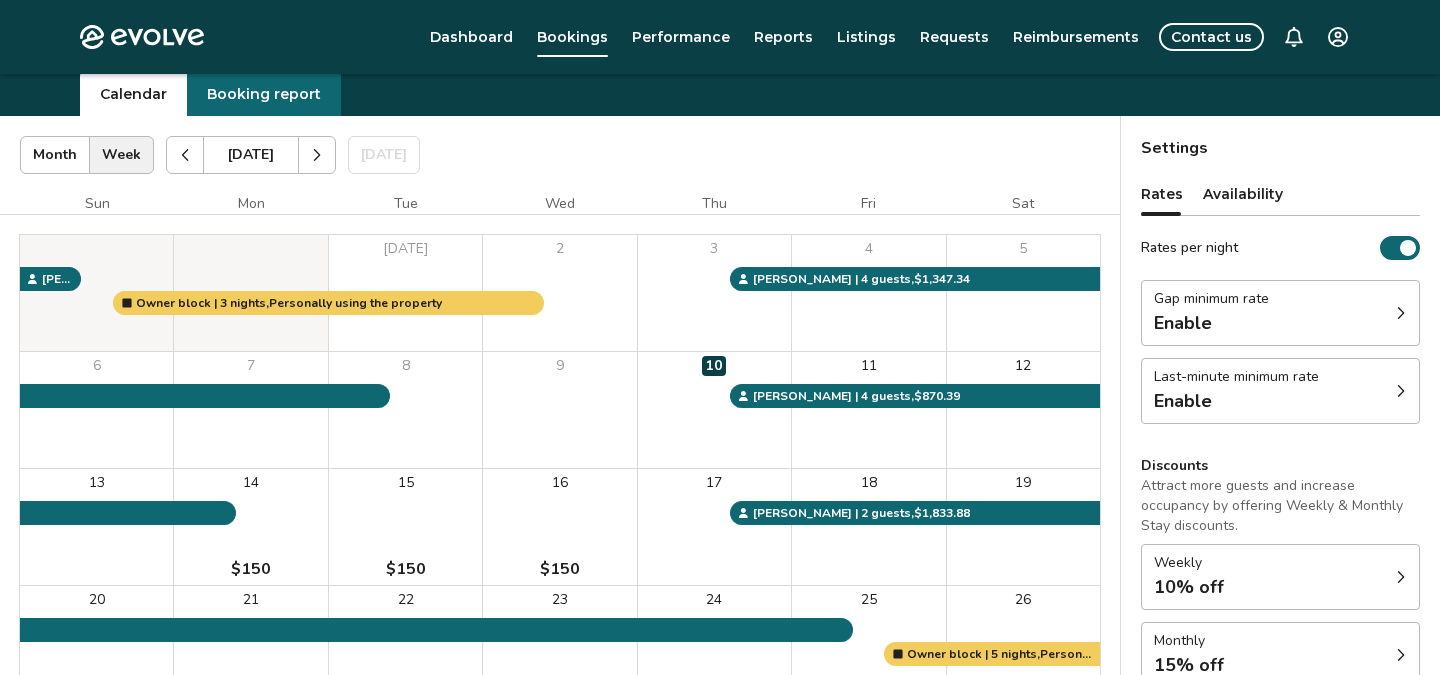 click at bounding box center (317, 155) 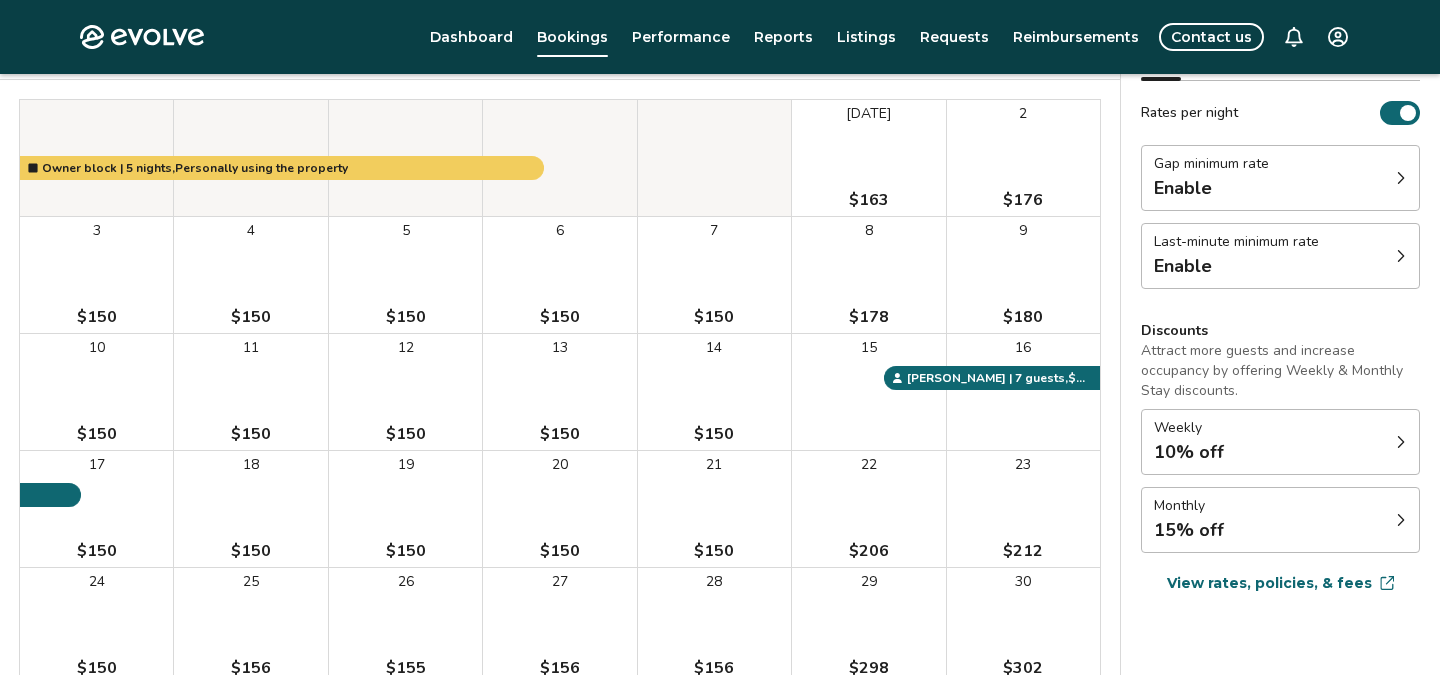 scroll, scrollTop: 99, scrollLeft: 0, axis: vertical 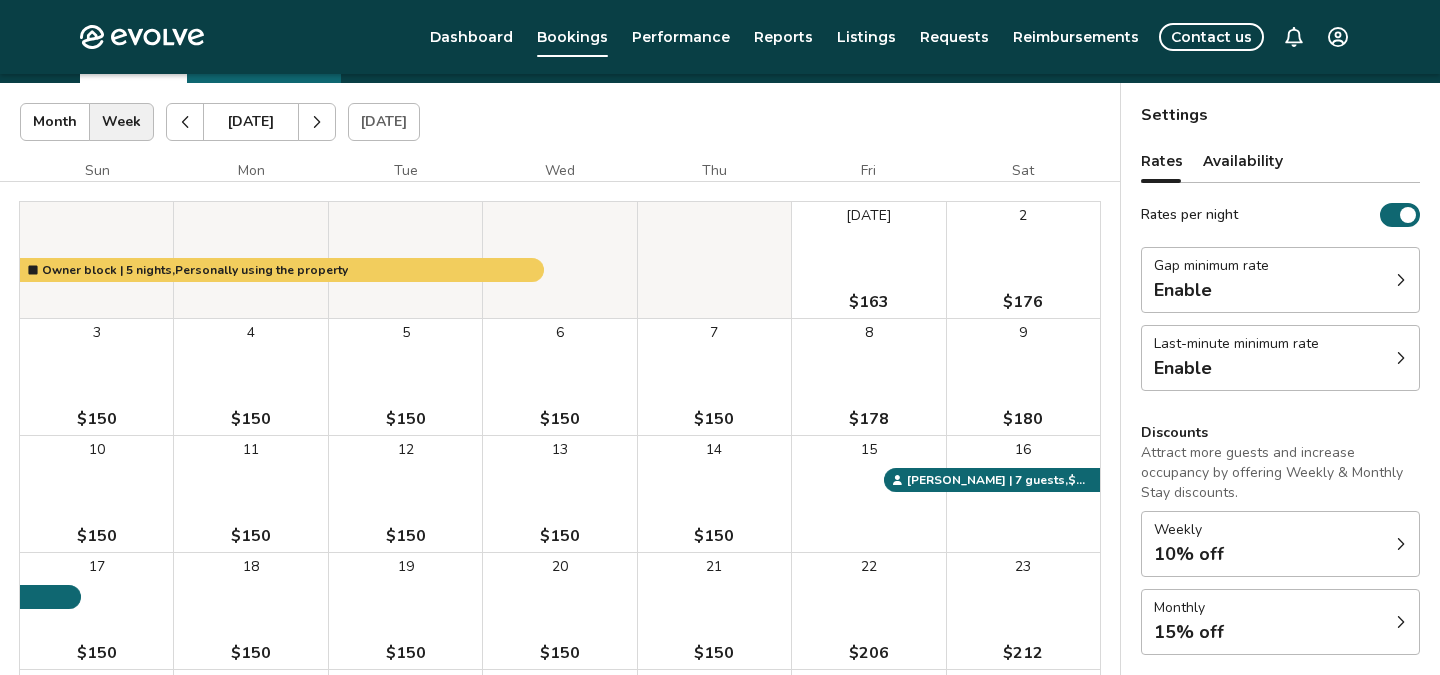 click at bounding box center (317, 122) 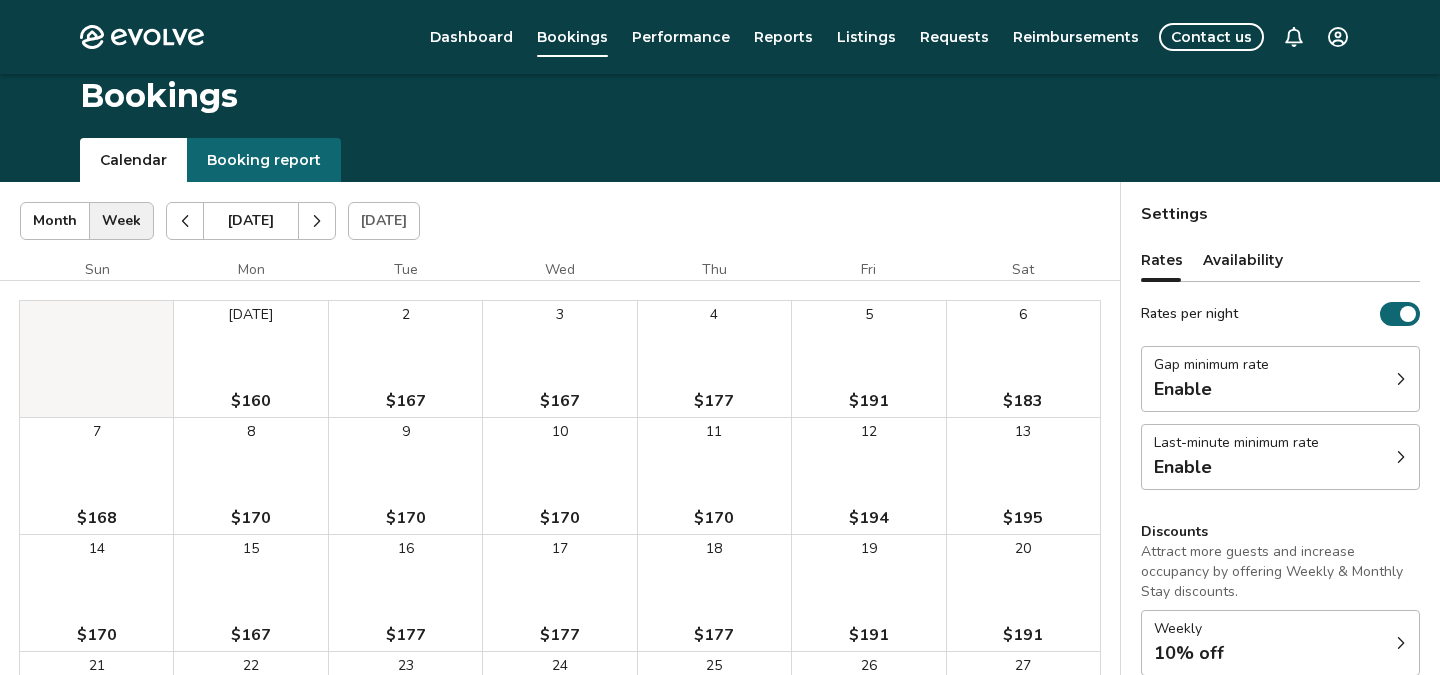 scroll, scrollTop: 0, scrollLeft: 0, axis: both 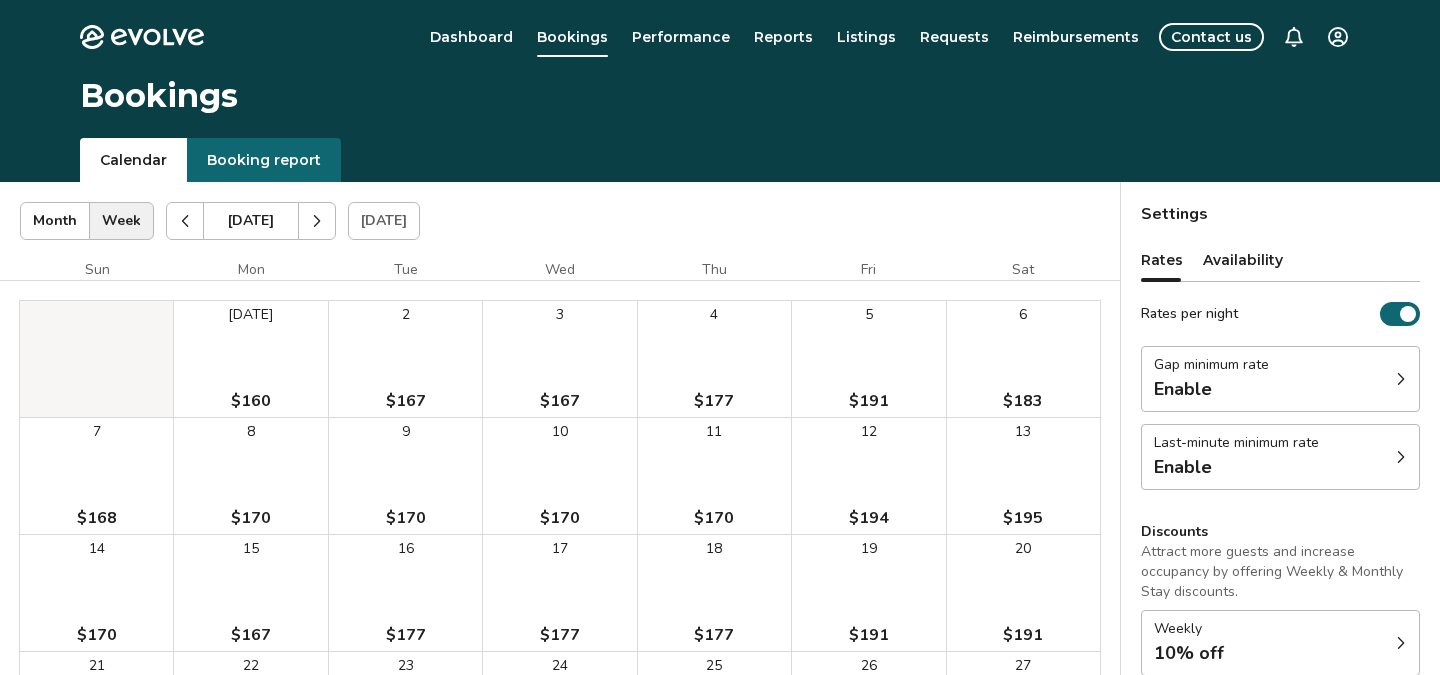 click at bounding box center [317, 221] 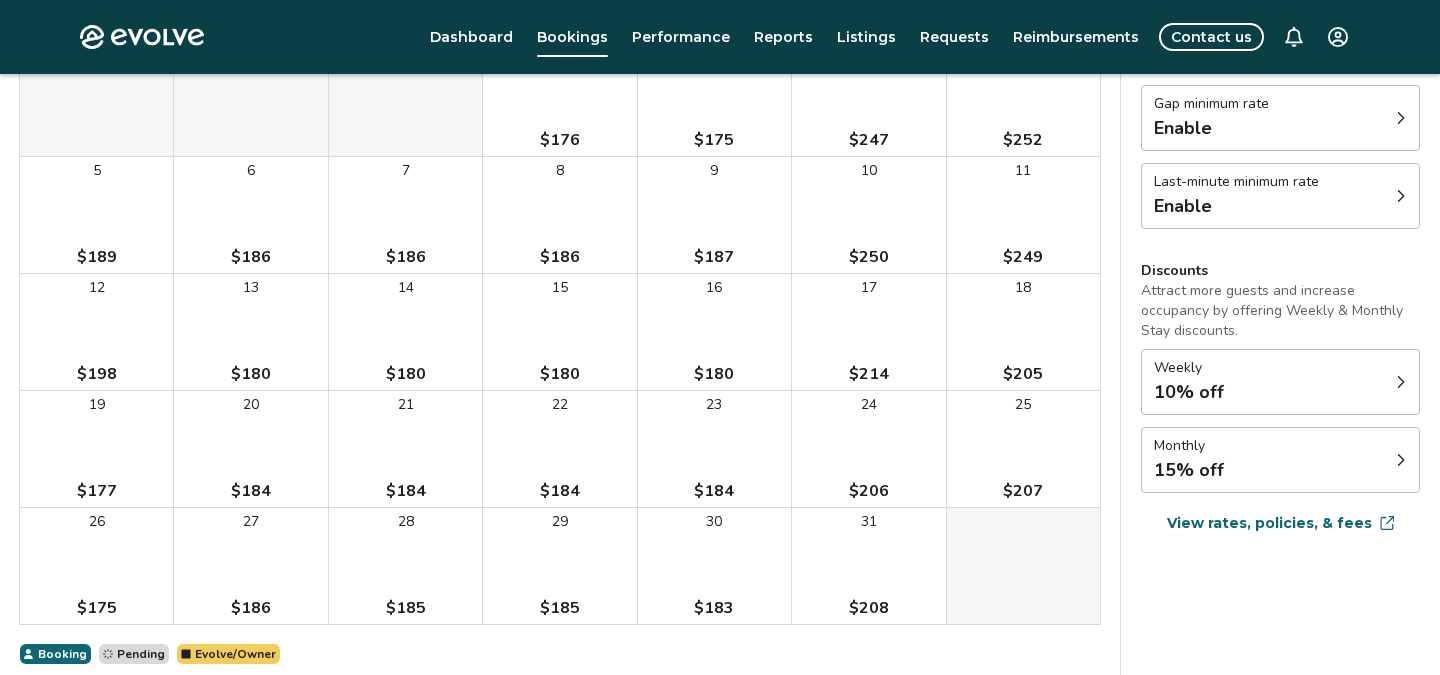 scroll, scrollTop: 0, scrollLeft: 0, axis: both 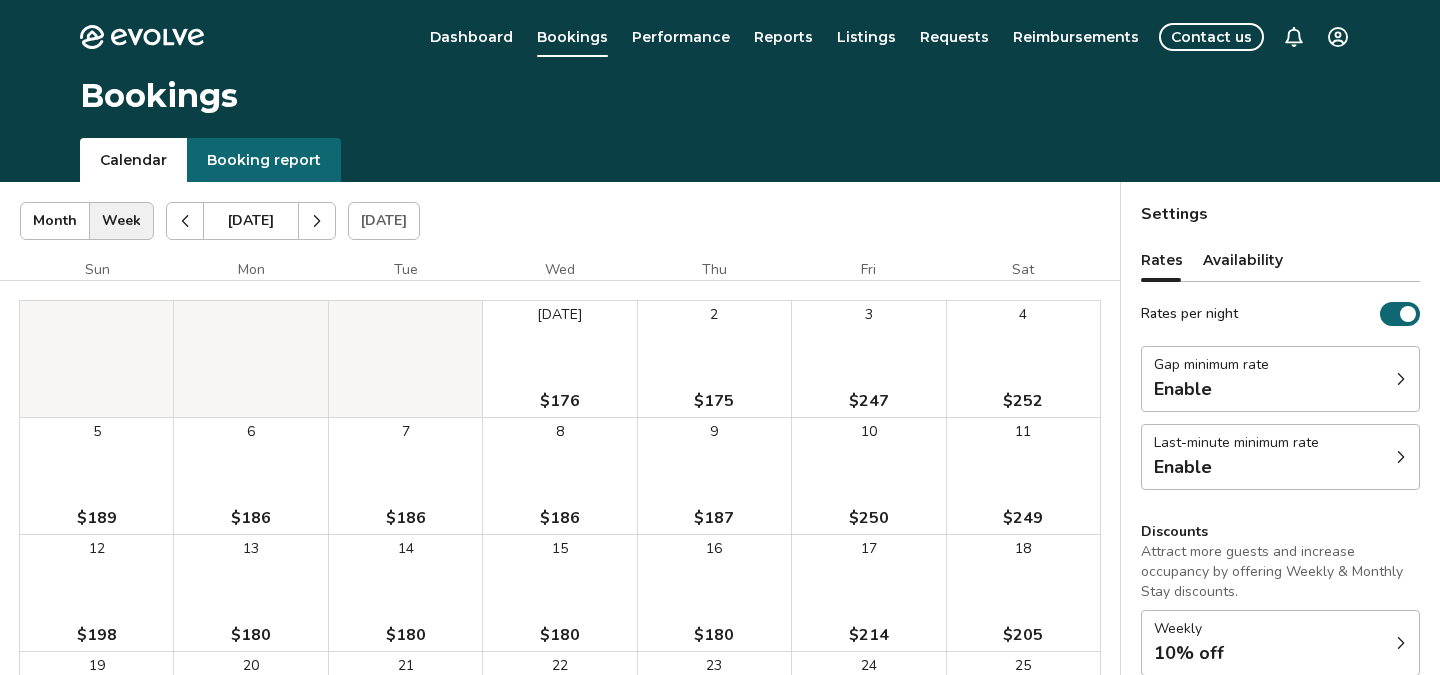 click at bounding box center [317, 221] 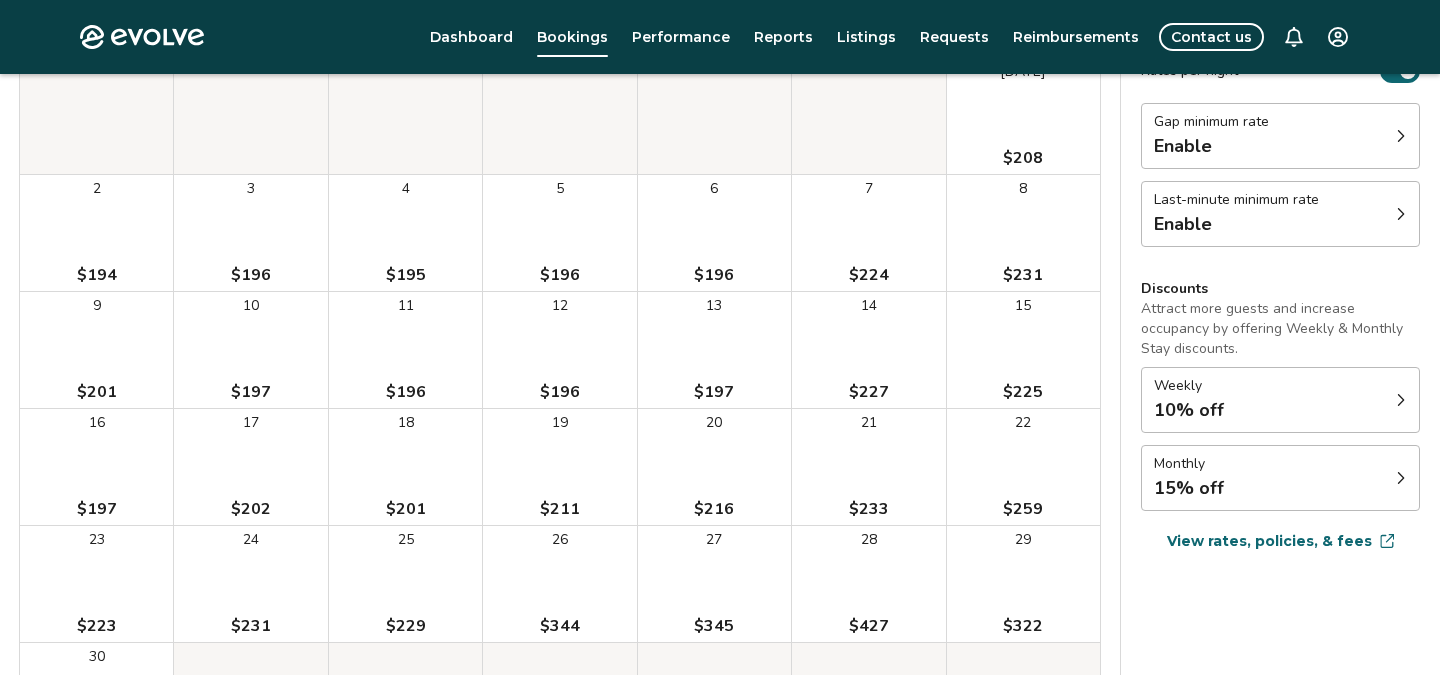 scroll, scrollTop: 0, scrollLeft: 0, axis: both 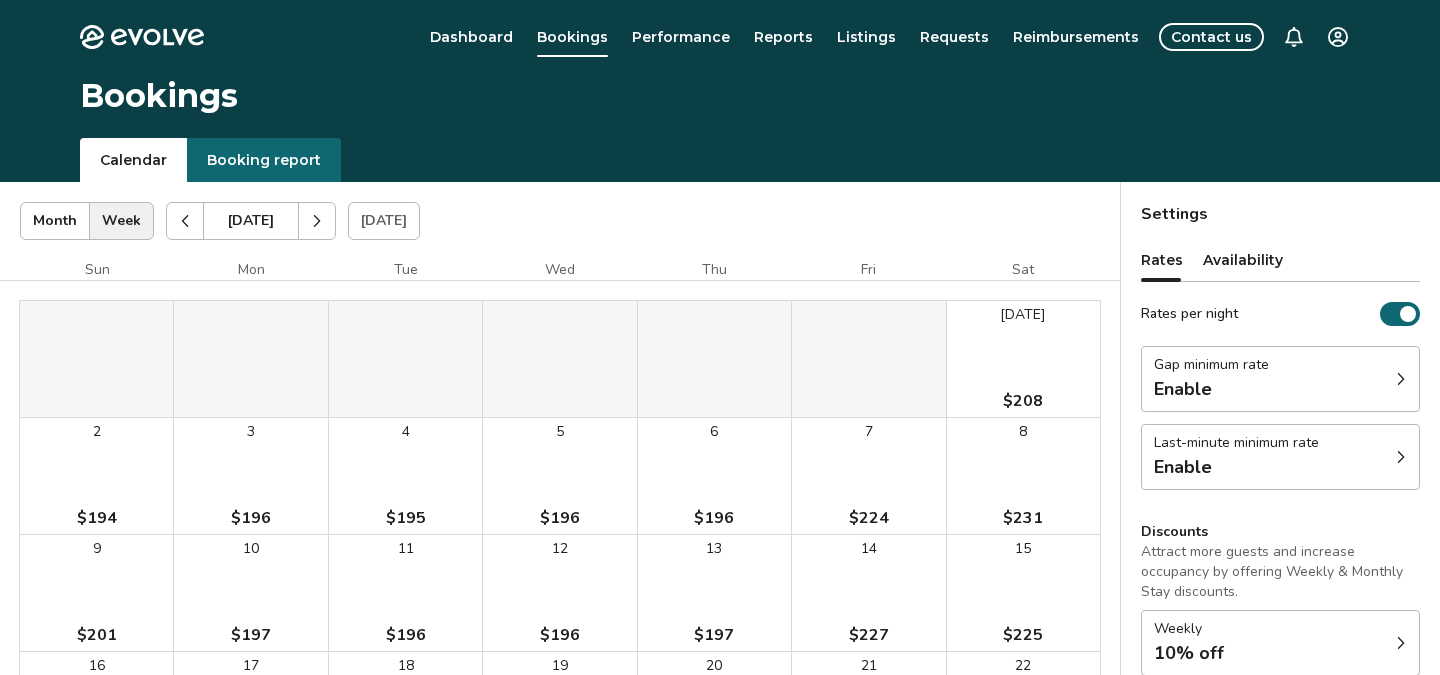 click 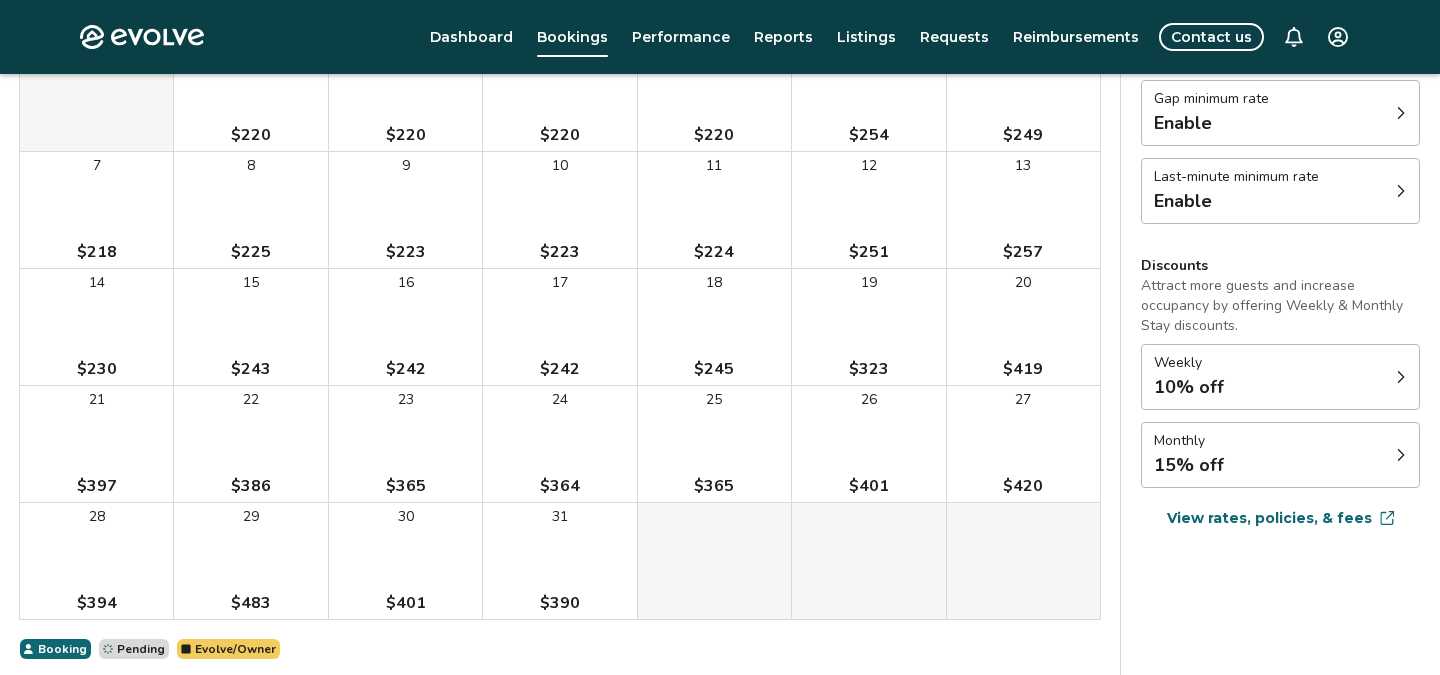 scroll, scrollTop: 0, scrollLeft: 0, axis: both 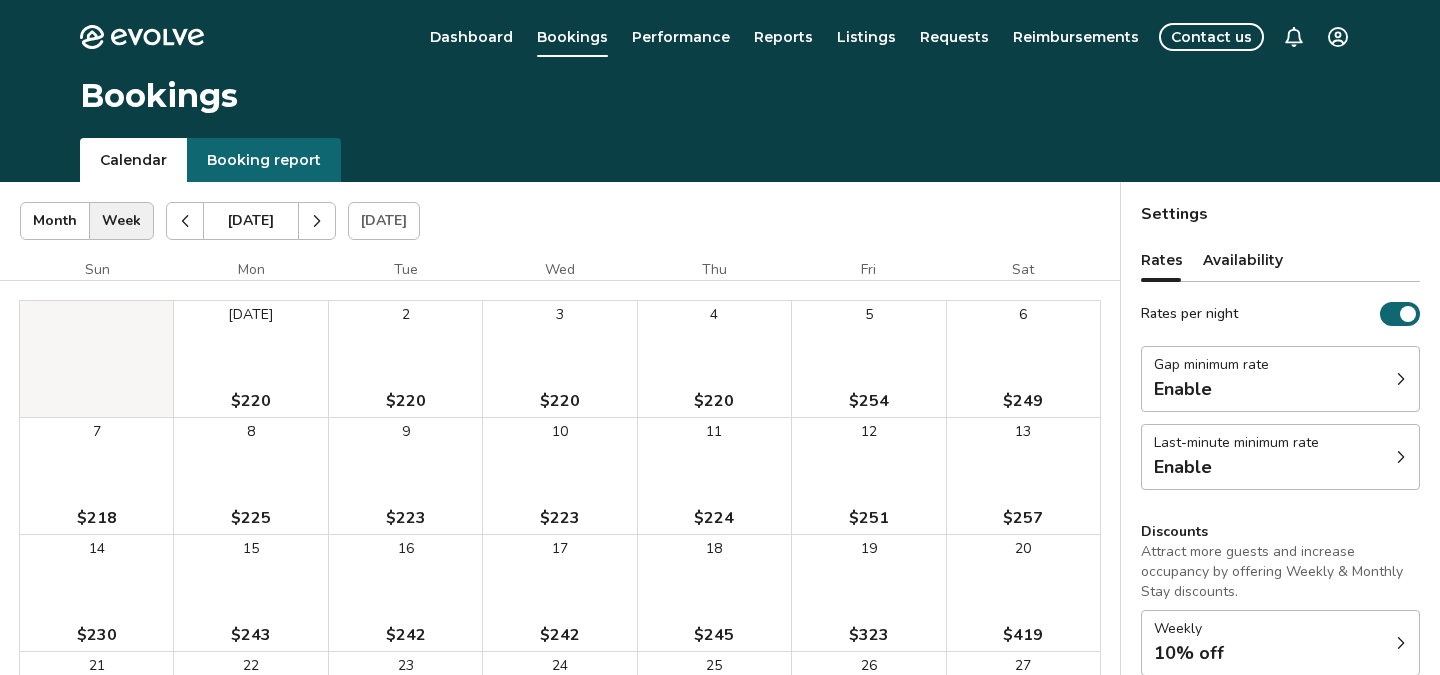 click on "Month" at bounding box center (55, 221) 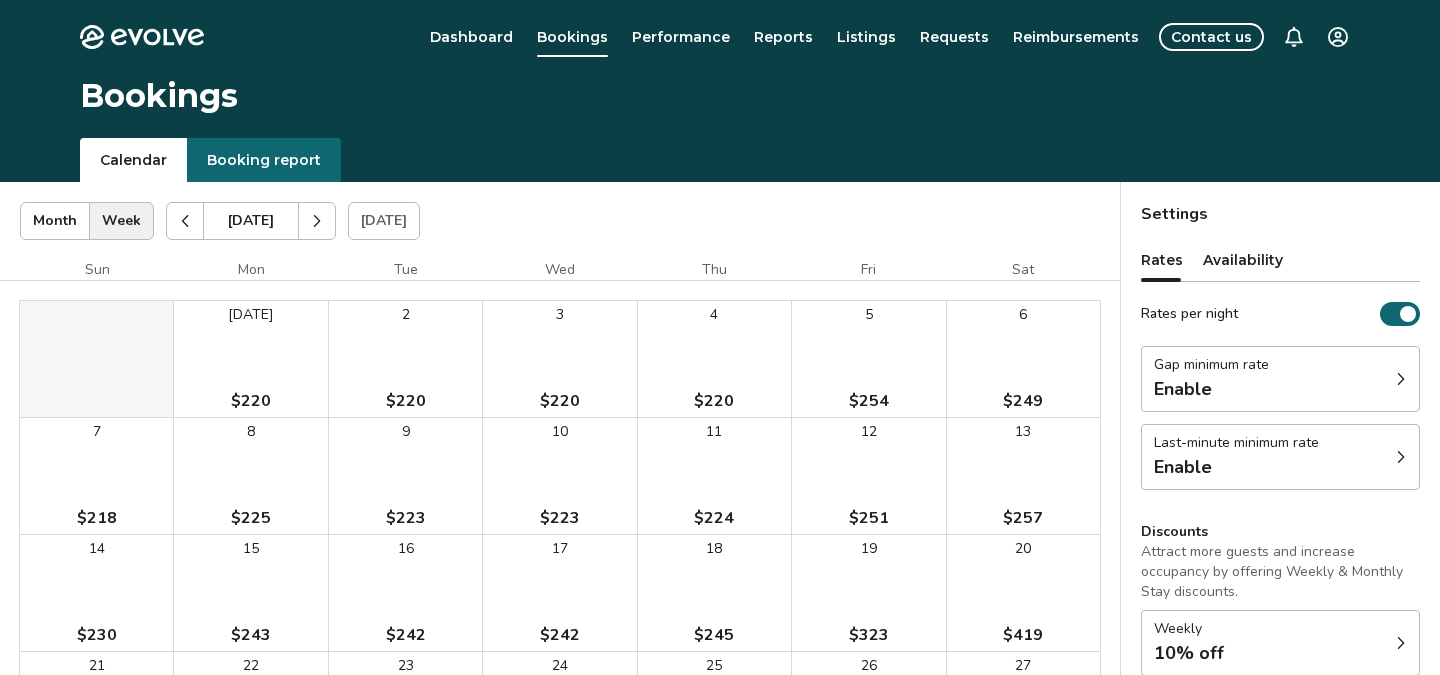 click on "Week" at bounding box center (121, 221) 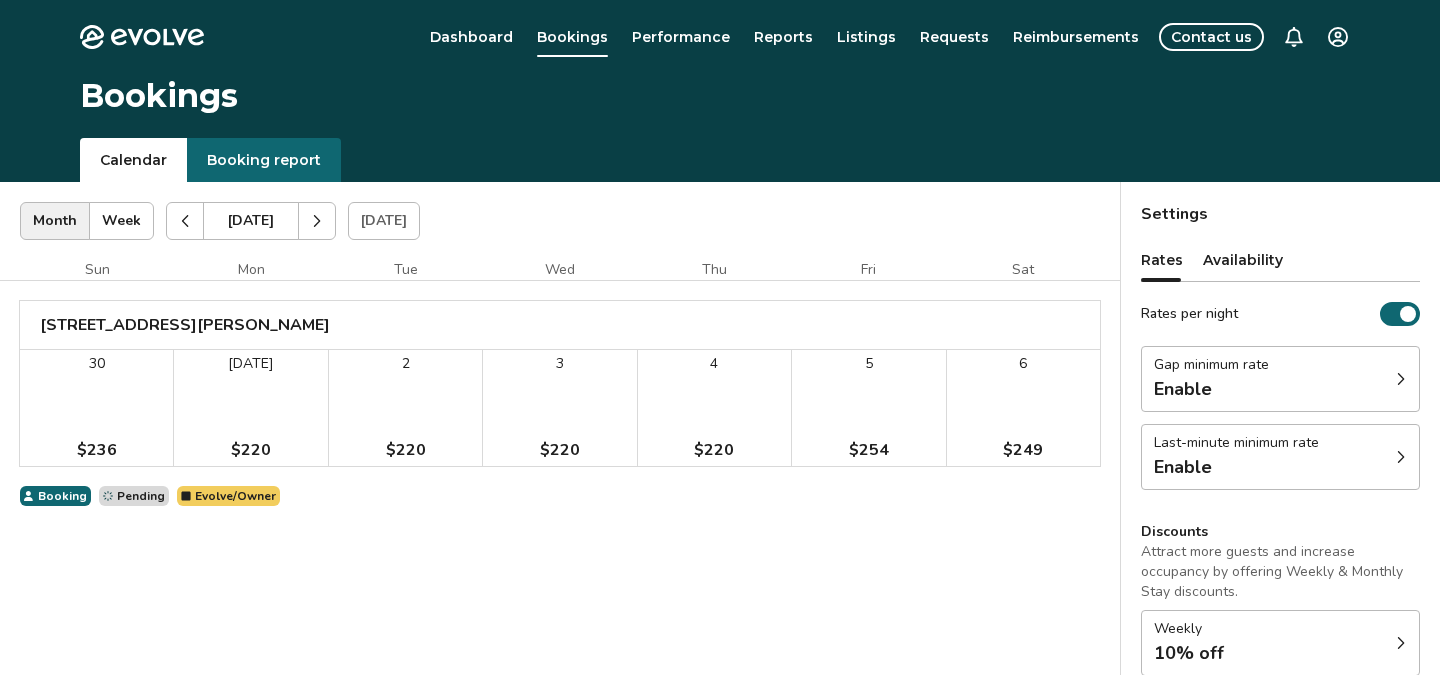 click on "Month" at bounding box center [55, 221] 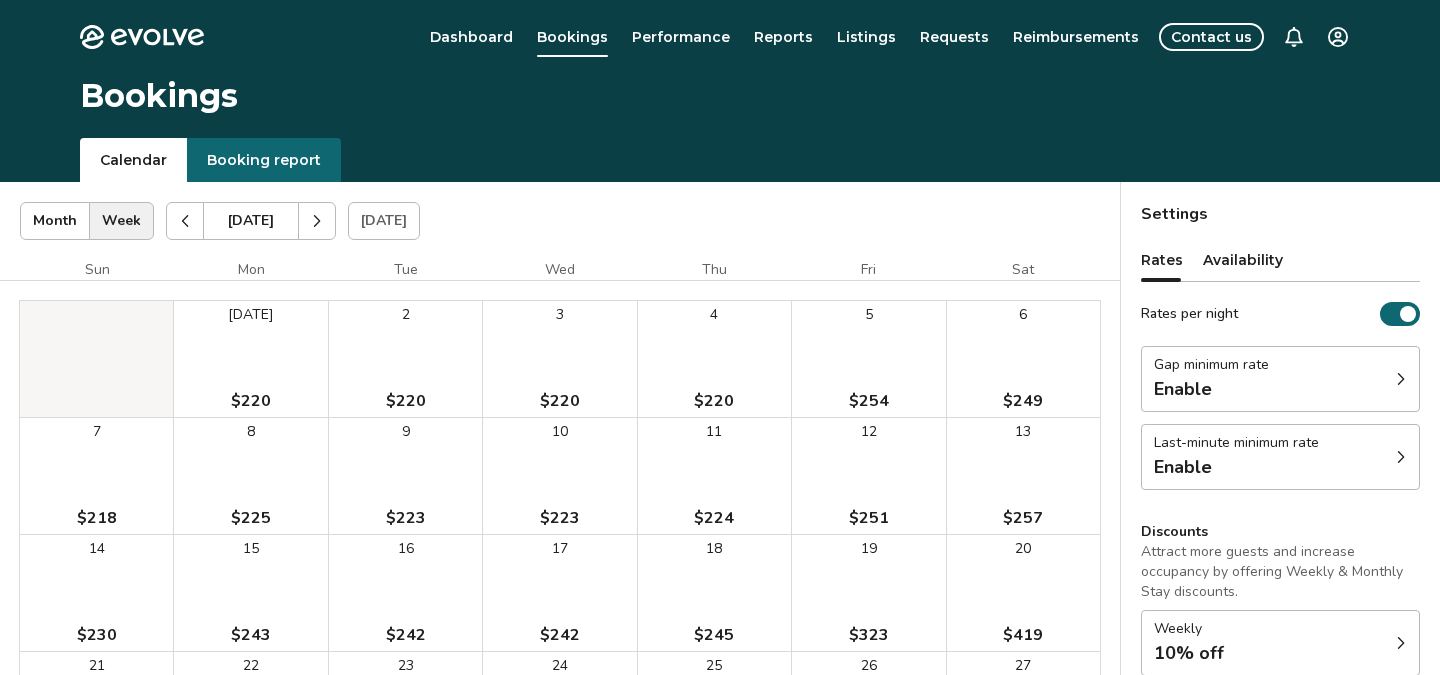 click at bounding box center [185, 221] 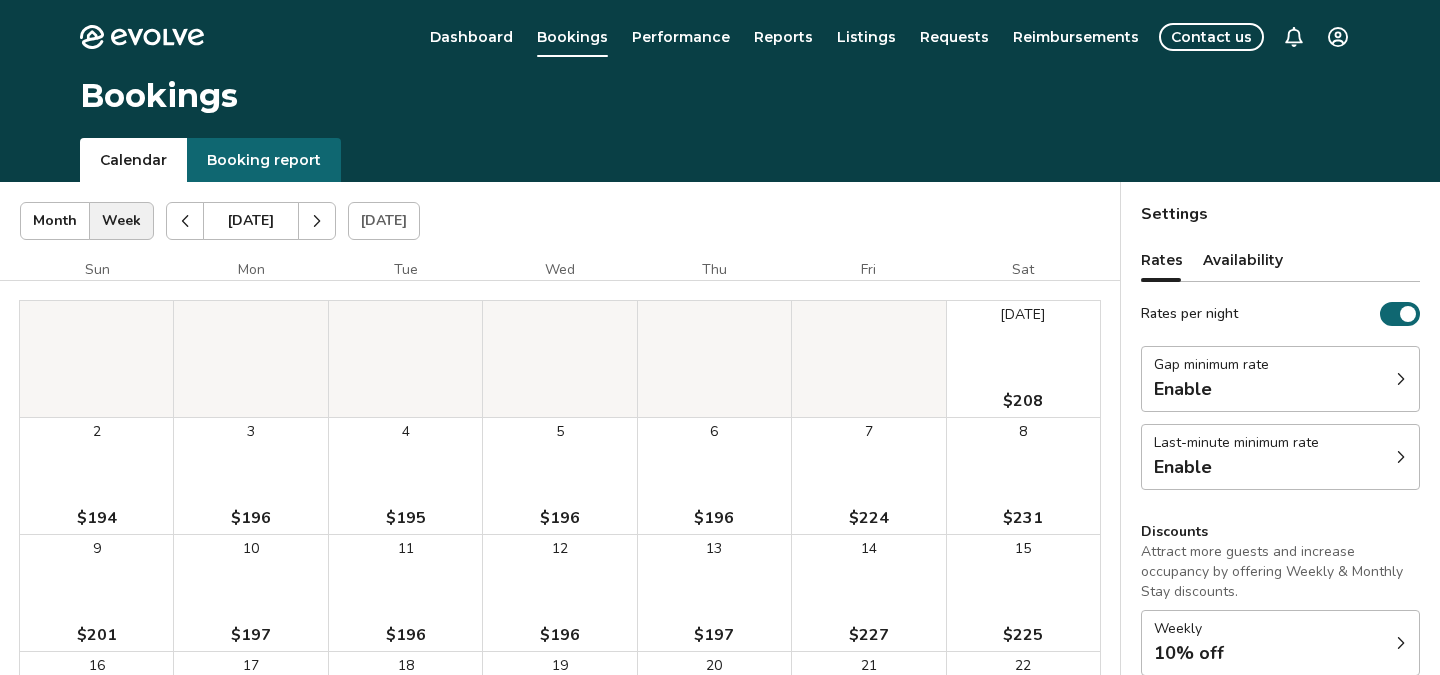 click at bounding box center (185, 221) 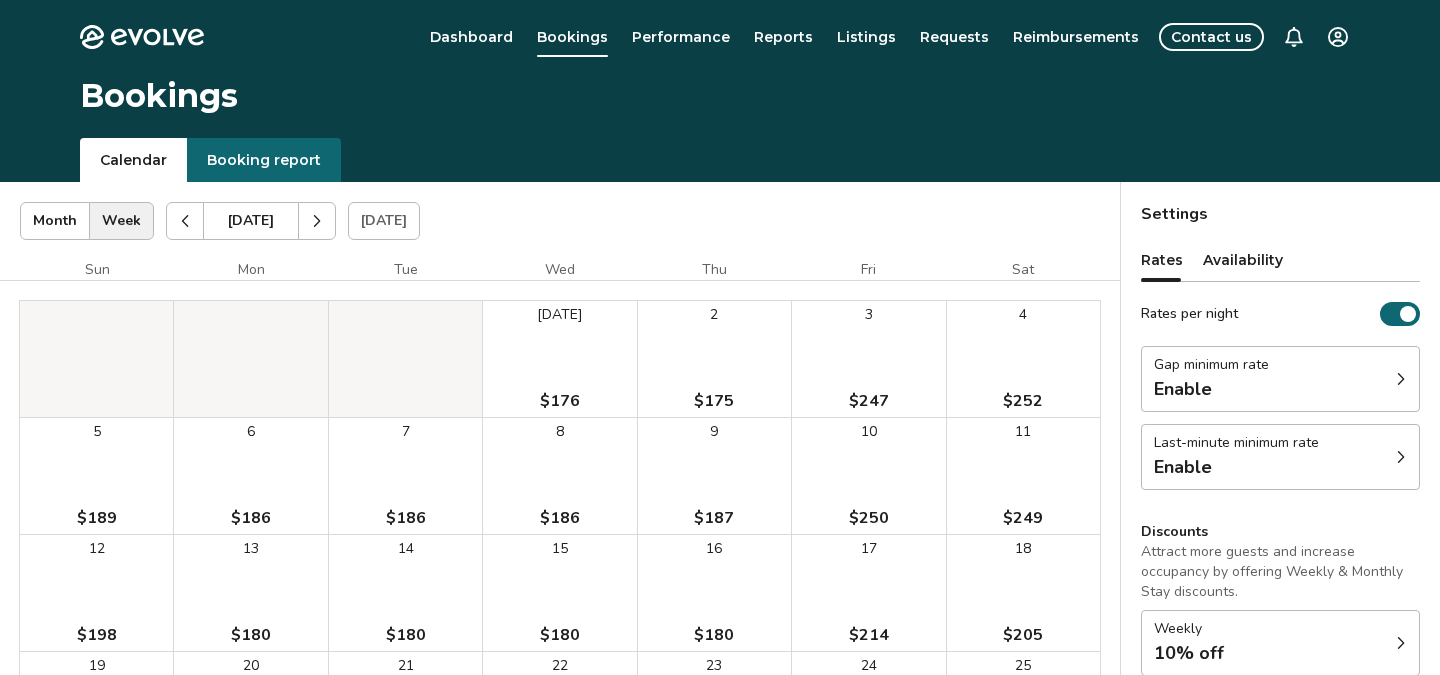 click at bounding box center (185, 221) 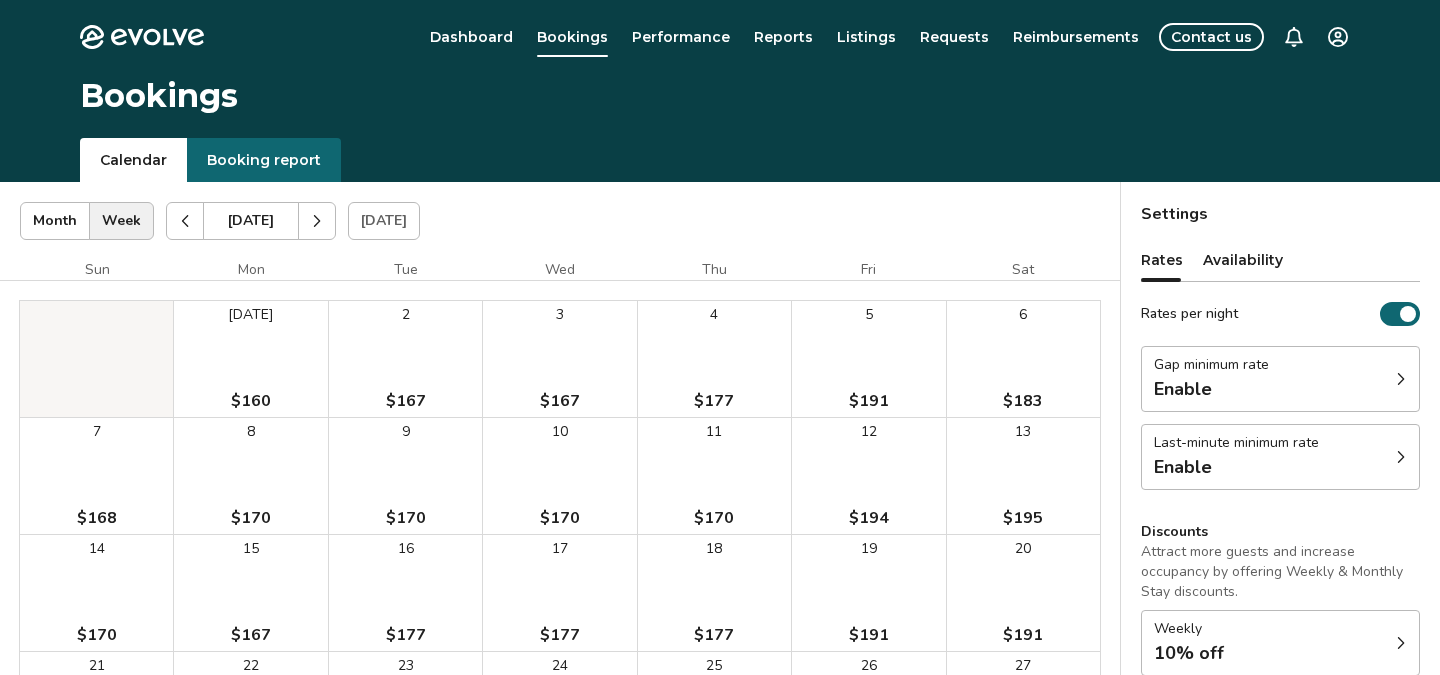 click at bounding box center [185, 221] 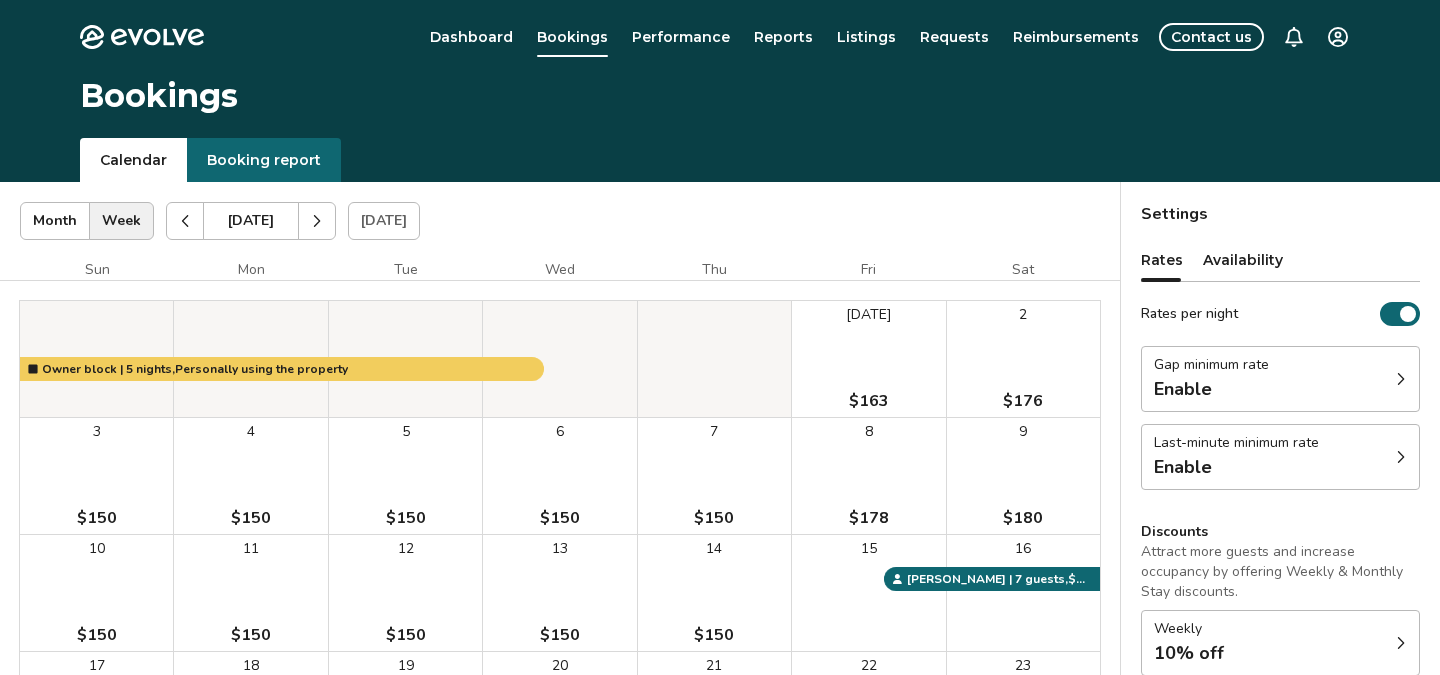 click at bounding box center [185, 221] 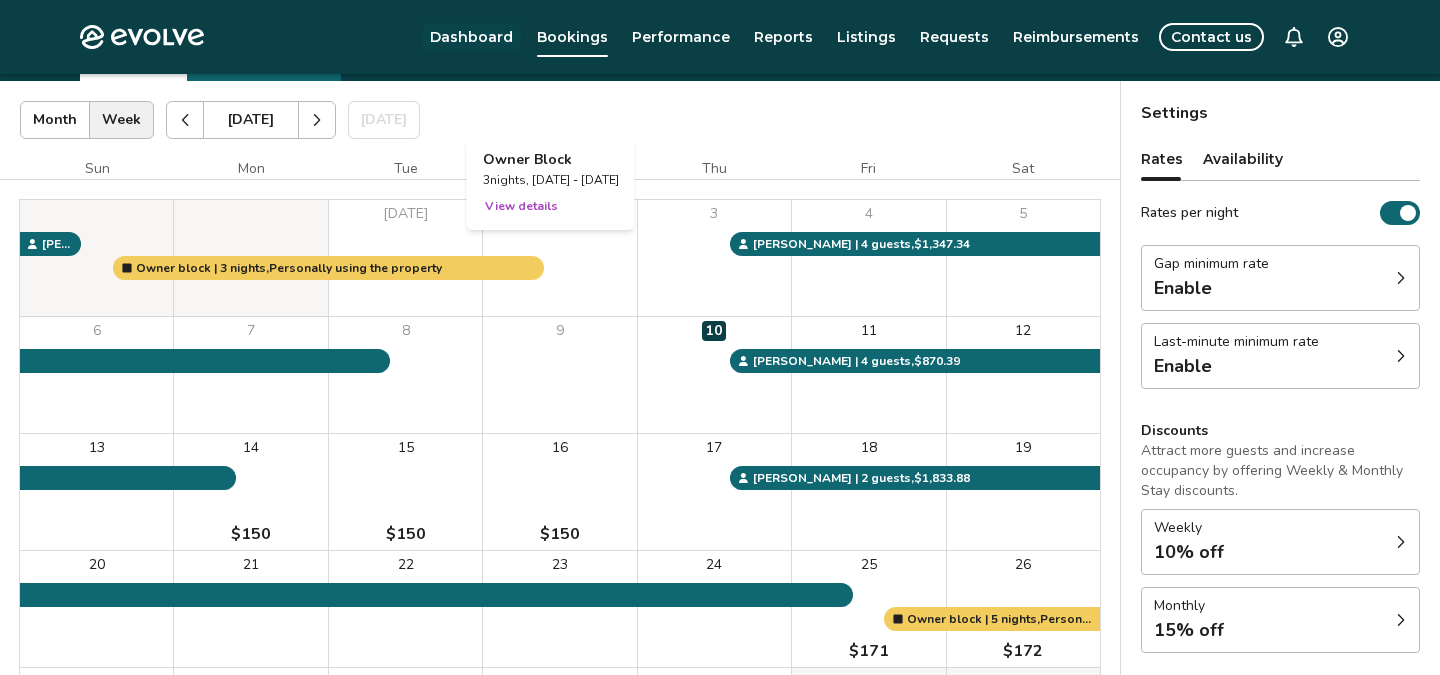 scroll, scrollTop: 0, scrollLeft: 0, axis: both 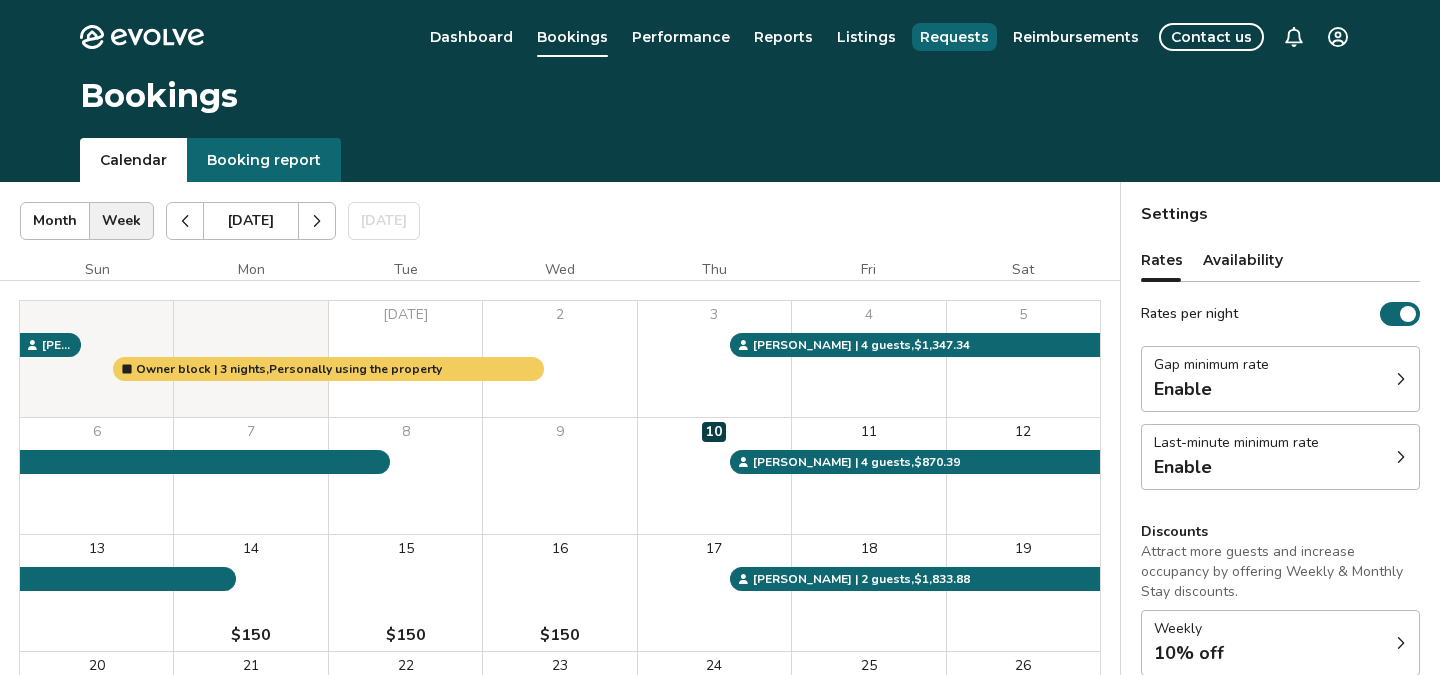click on "Requests" at bounding box center [954, 37] 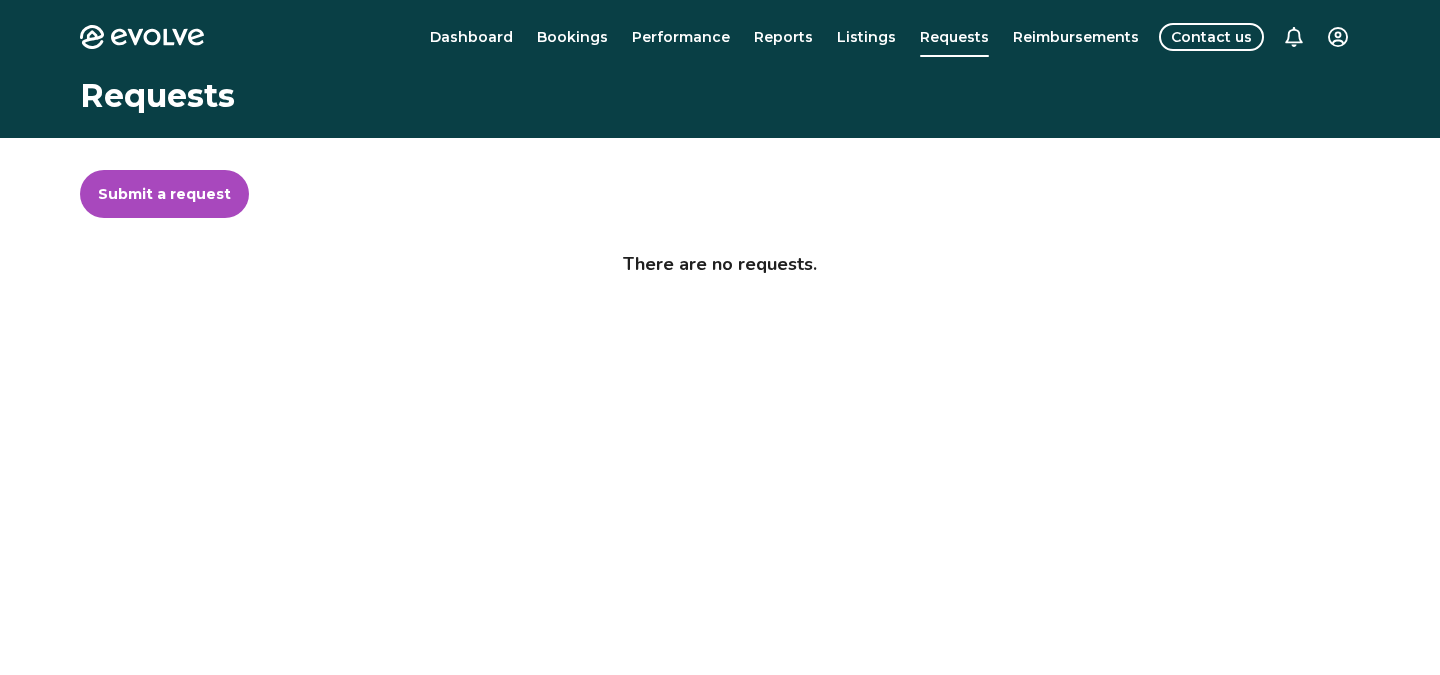 click 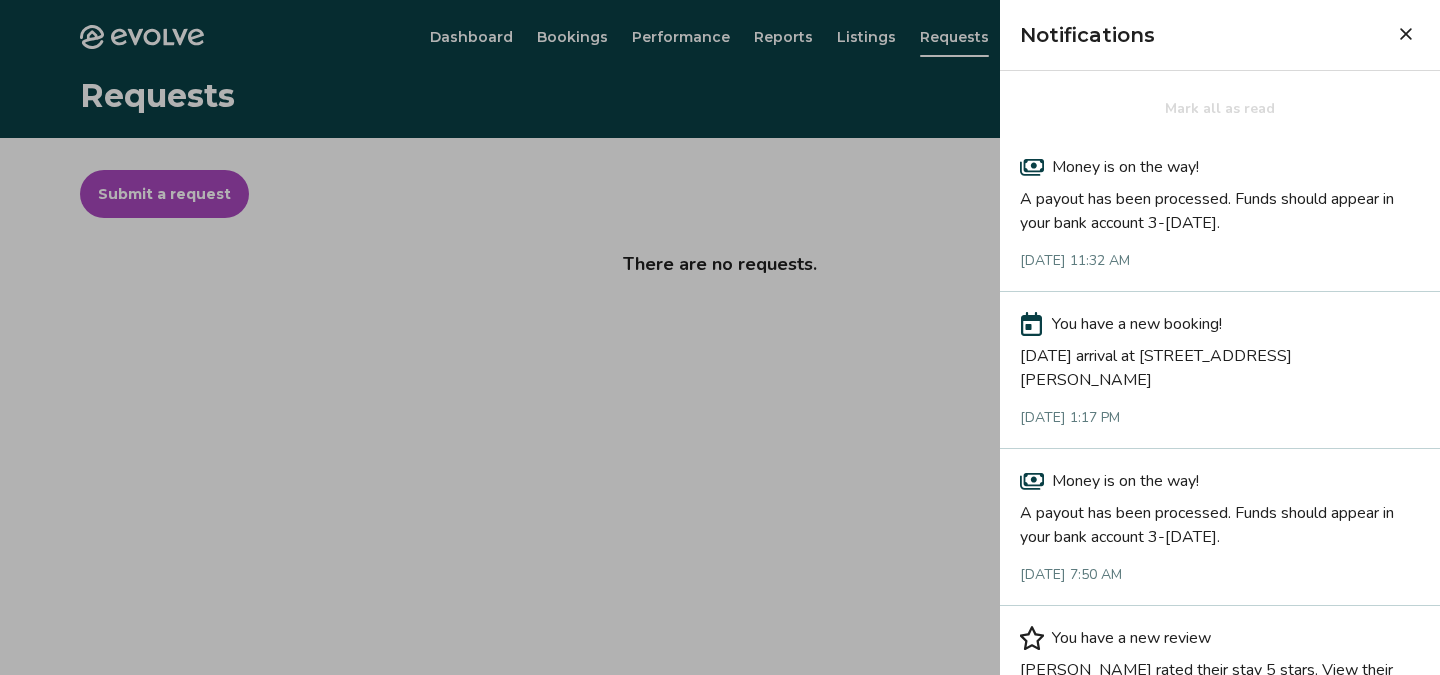 click at bounding box center (1406, 34) 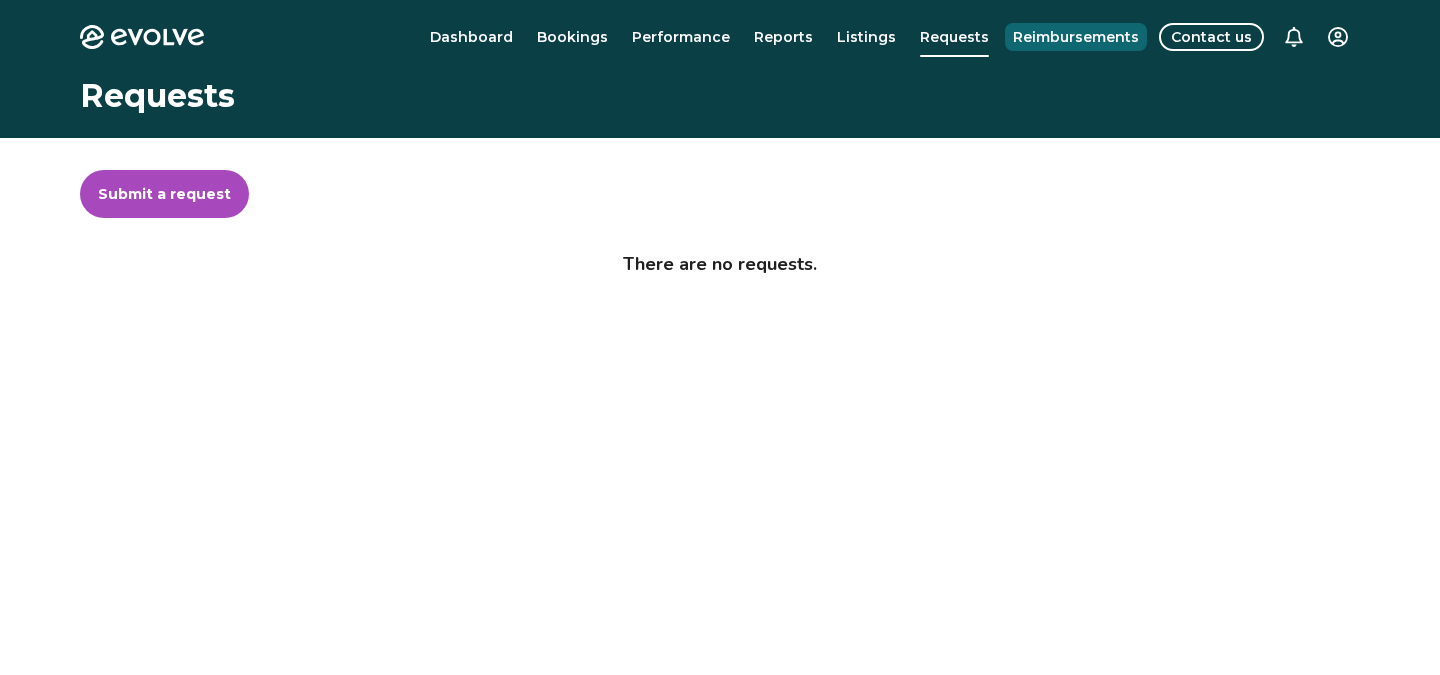 click on "Reimbursements" at bounding box center [1076, 37] 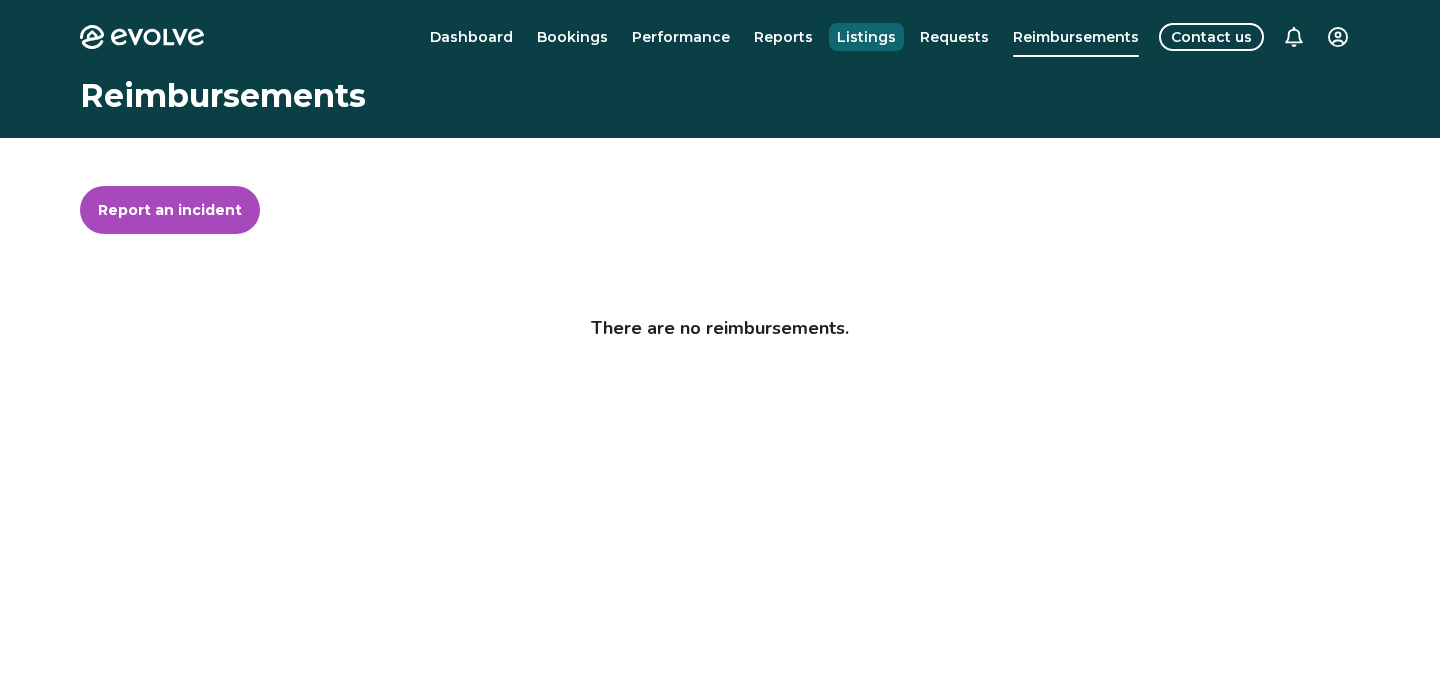 click on "Listings" at bounding box center [866, 37] 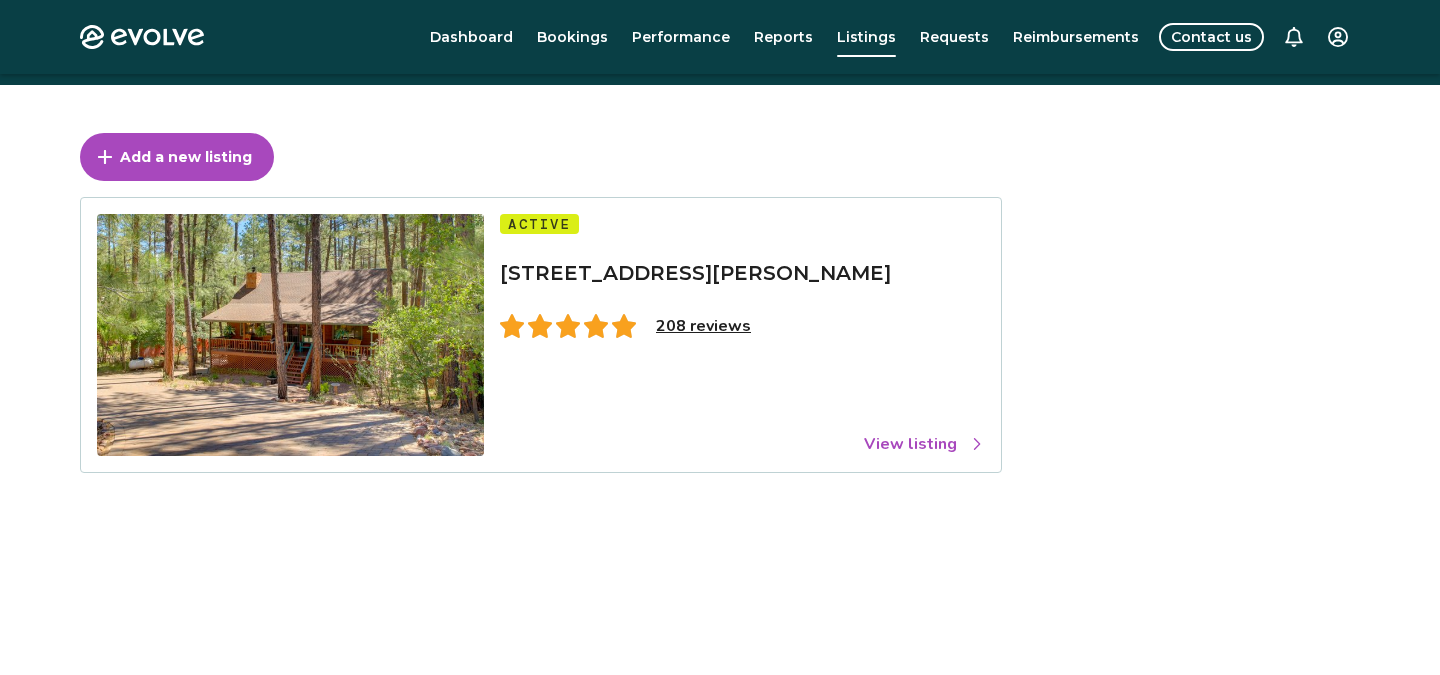 scroll, scrollTop: 84, scrollLeft: 0, axis: vertical 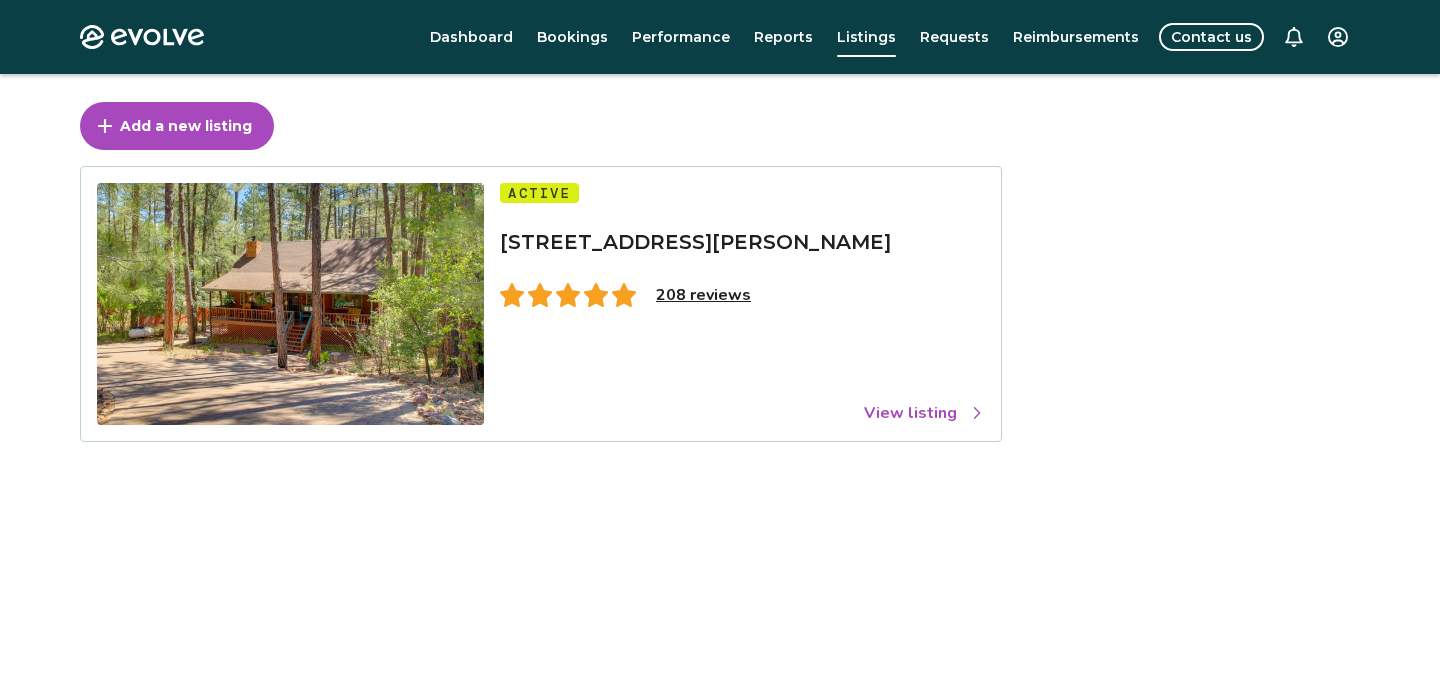 click on "208 reviews" at bounding box center (703, 295) 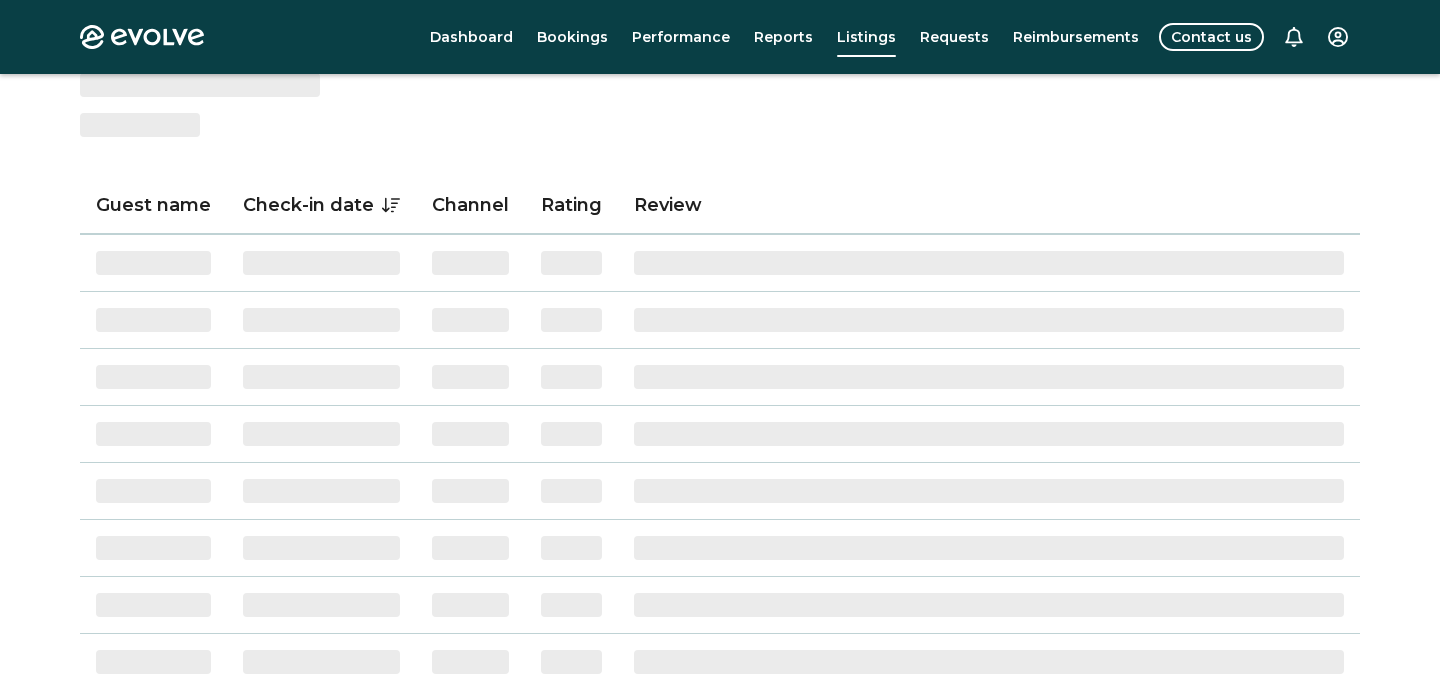 scroll, scrollTop: 498, scrollLeft: 0, axis: vertical 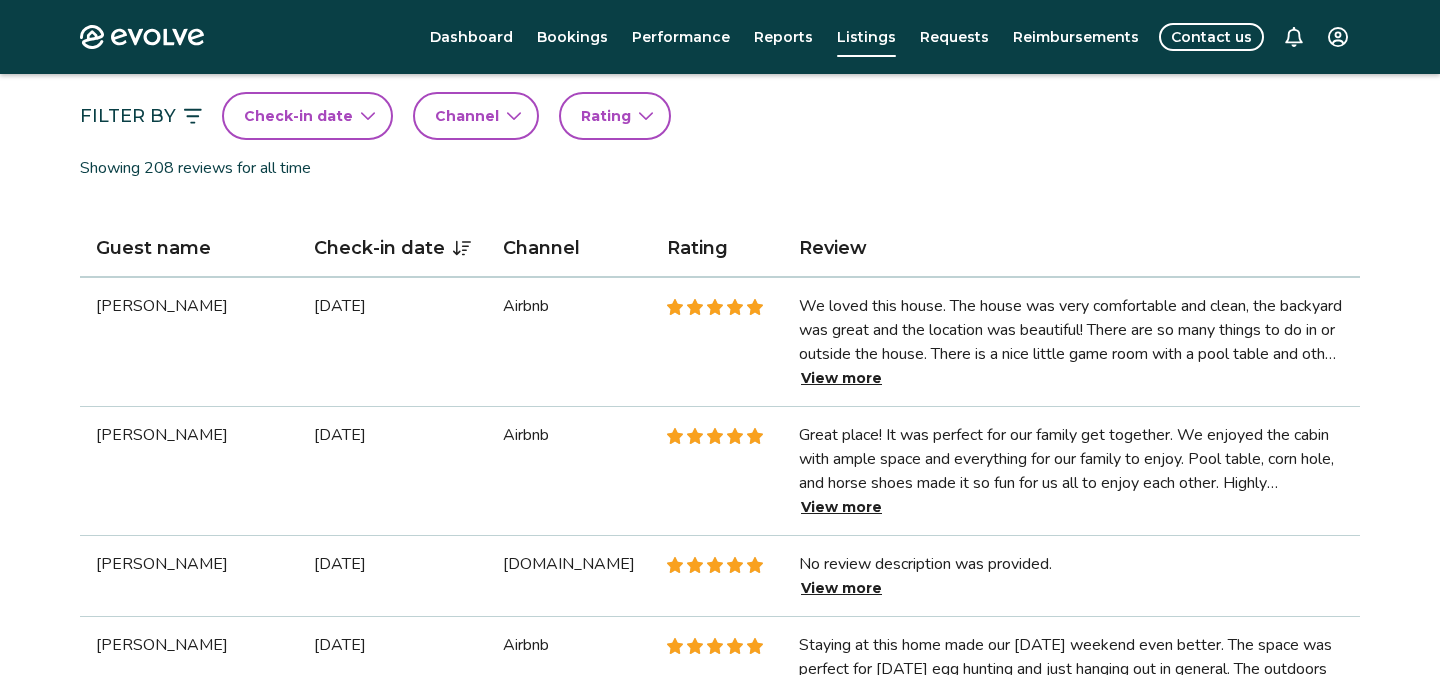 click at bounding box center (717, 342) 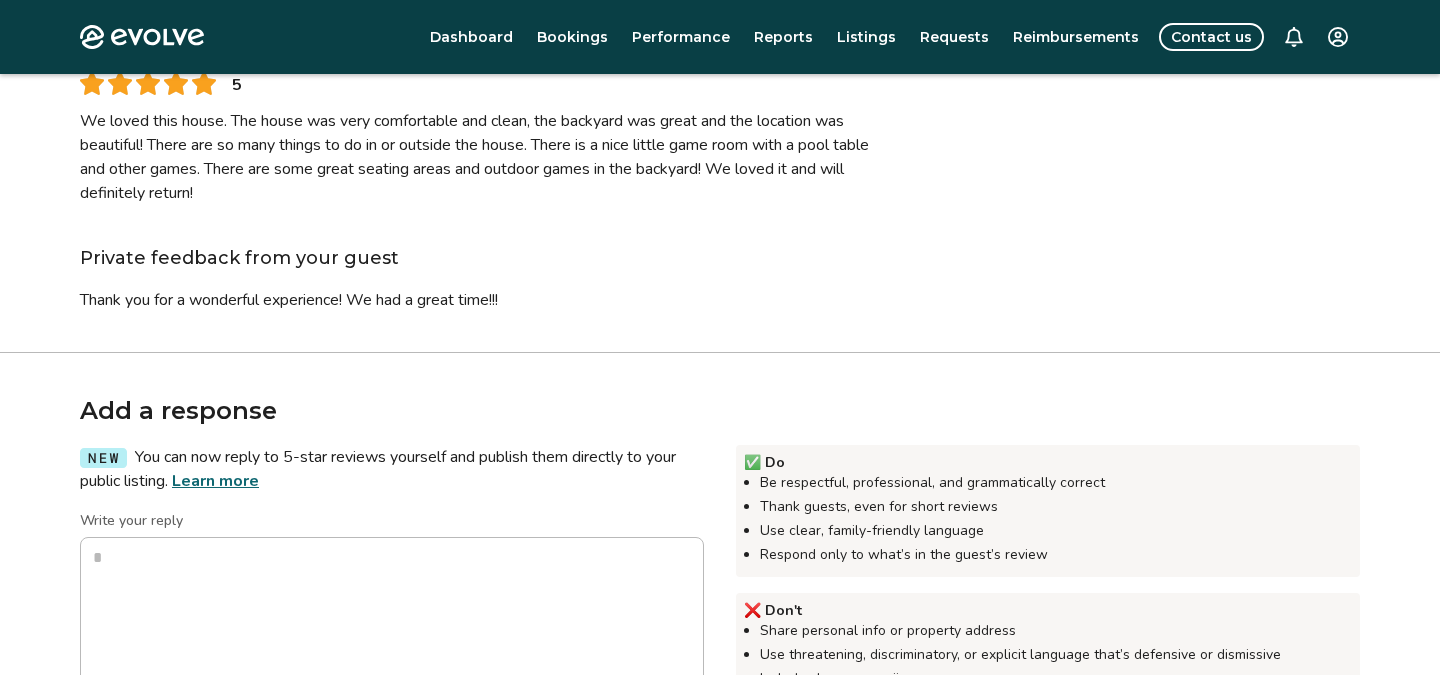 scroll, scrollTop: 128, scrollLeft: 0, axis: vertical 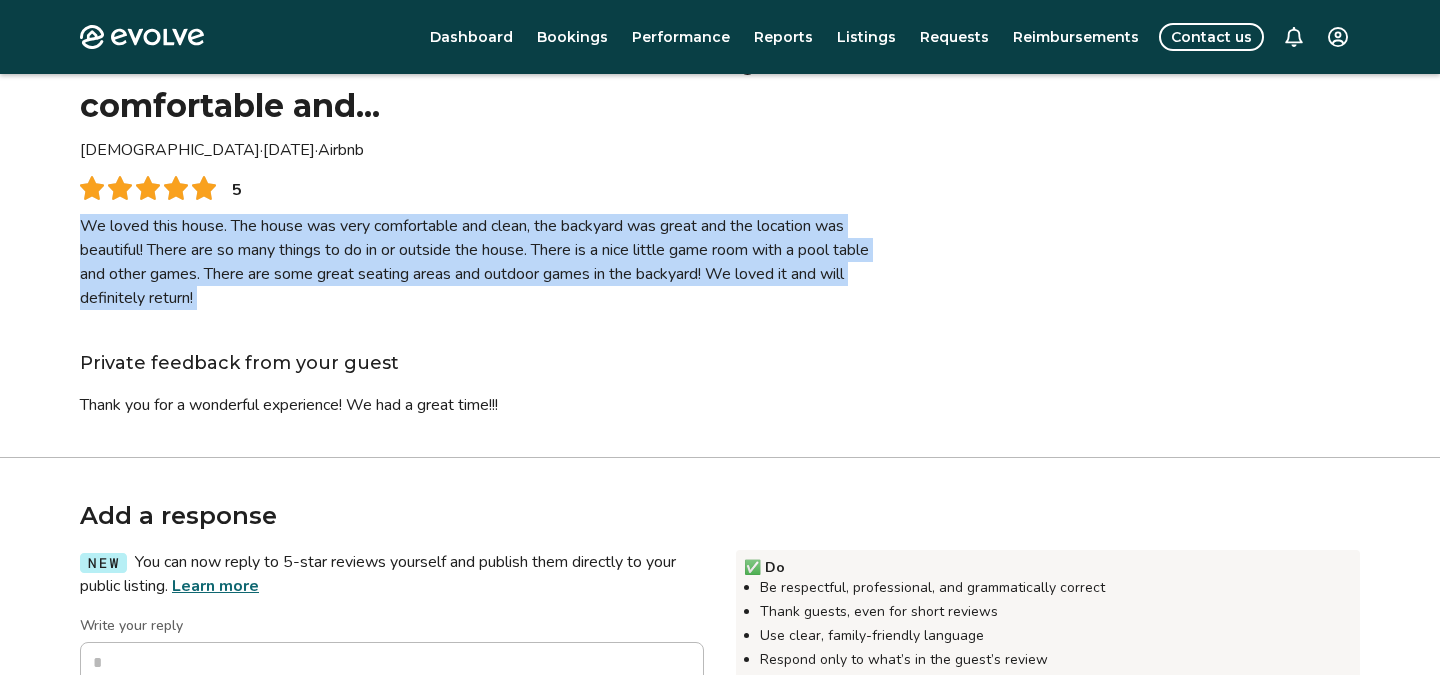 drag, startPoint x: 82, startPoint y: 225, endPoint x: 218, endPoint y: 313, distance: 161.98766 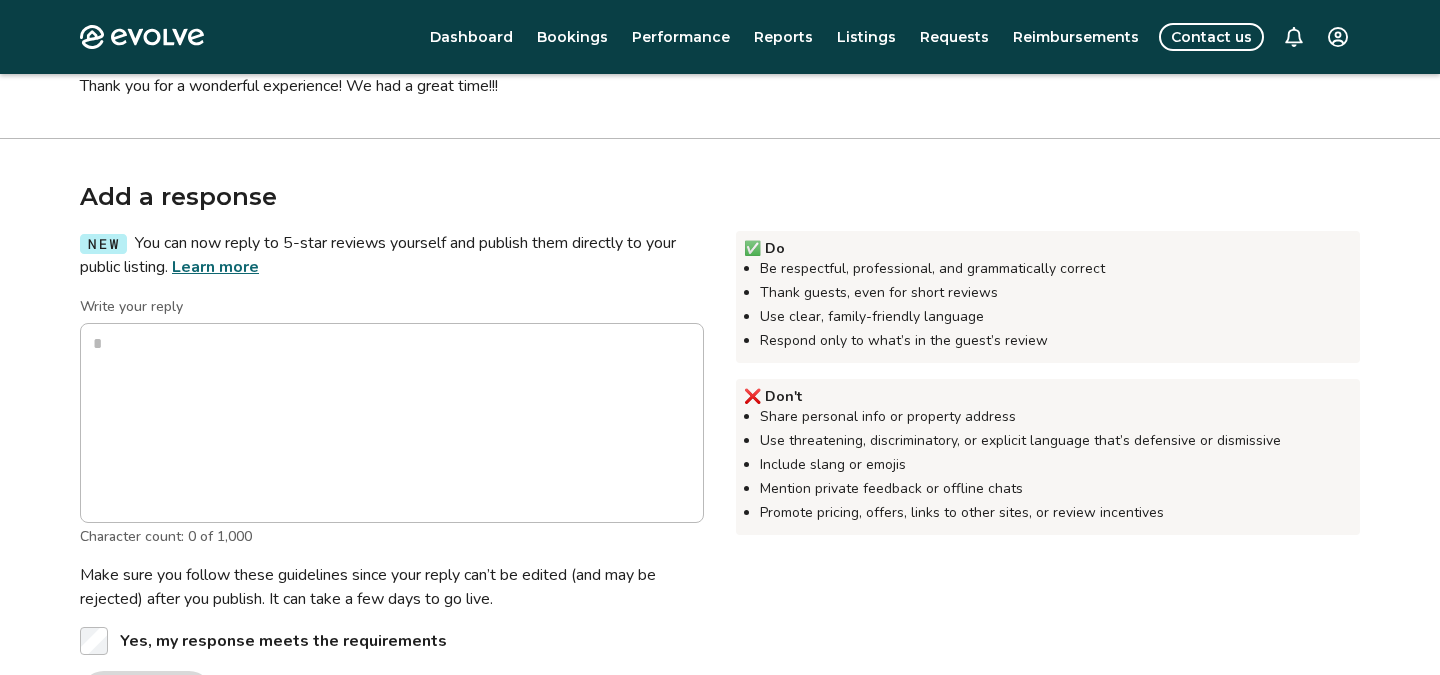 scroll, scrollTop: 564, scrollLeft: 0, axis: vertical 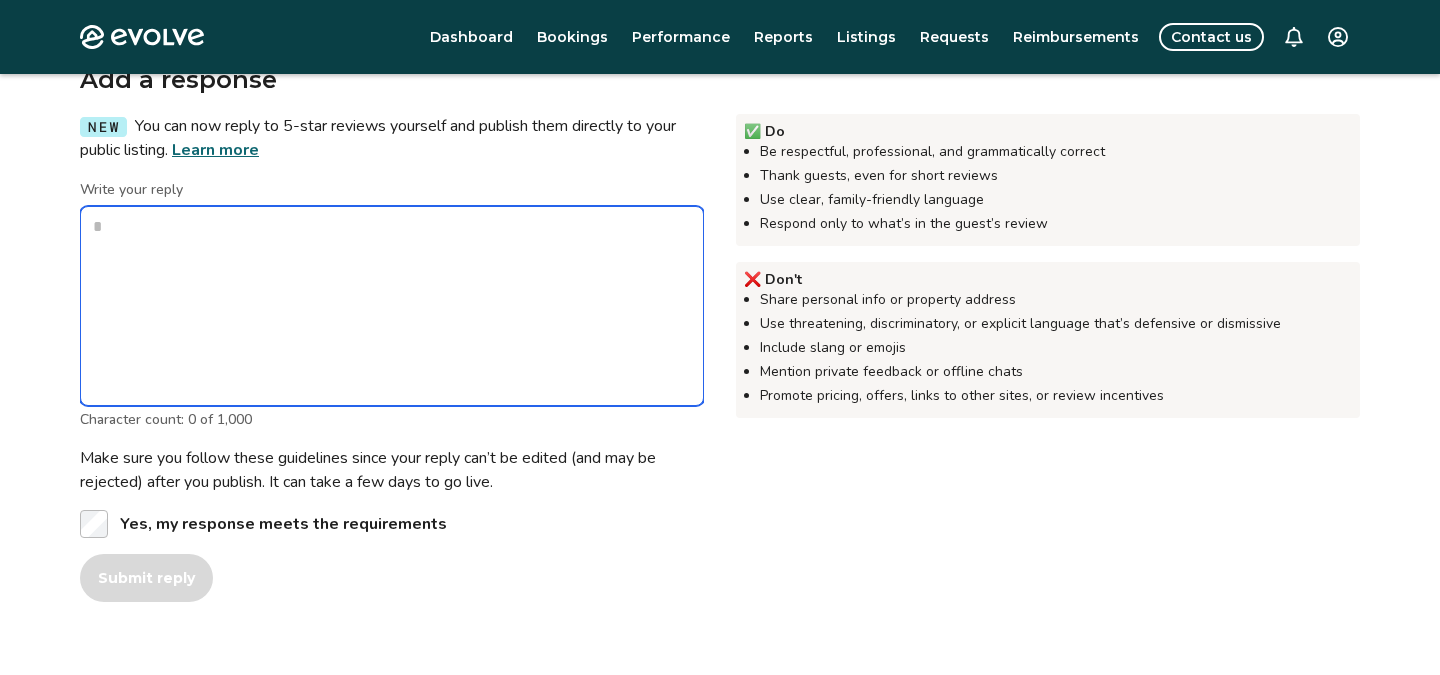 click on "Write your reply" at bounding box center [392, 306] 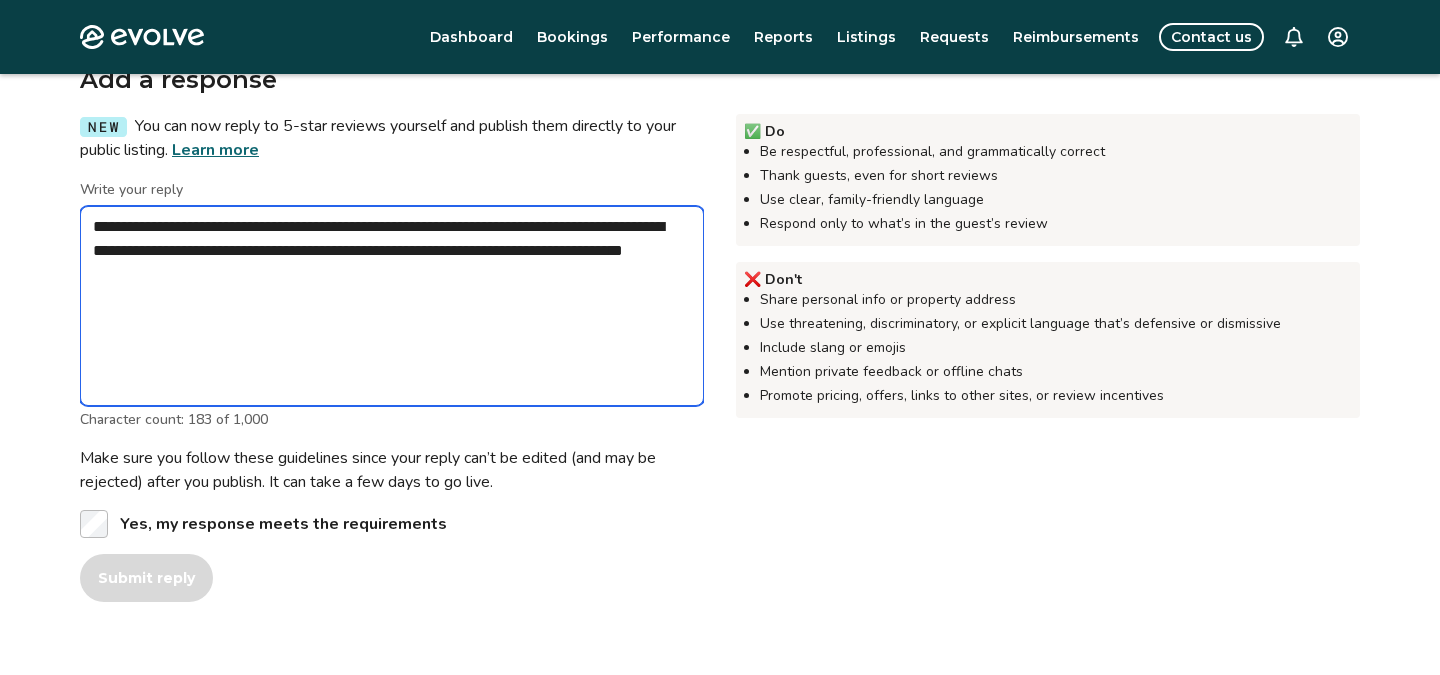 type on "**********" 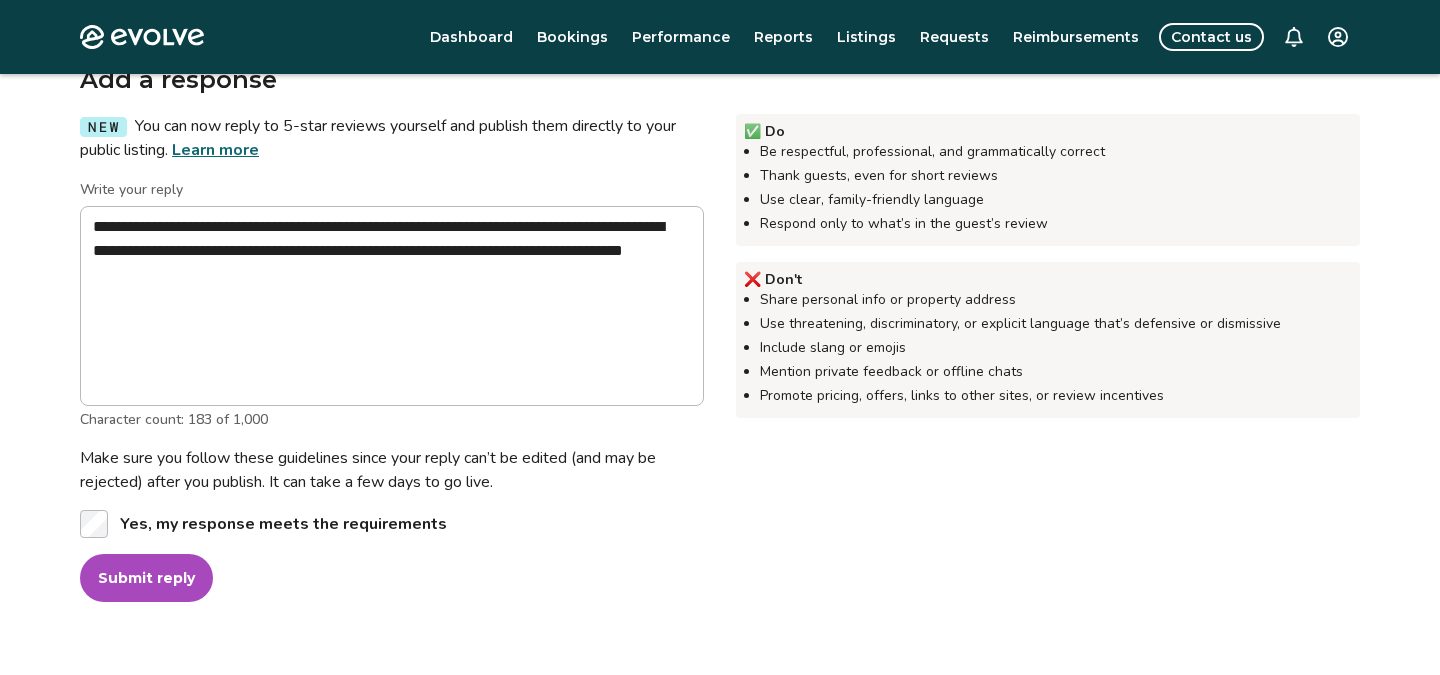 click on "Submit reply" at bounding box center [146, 578] 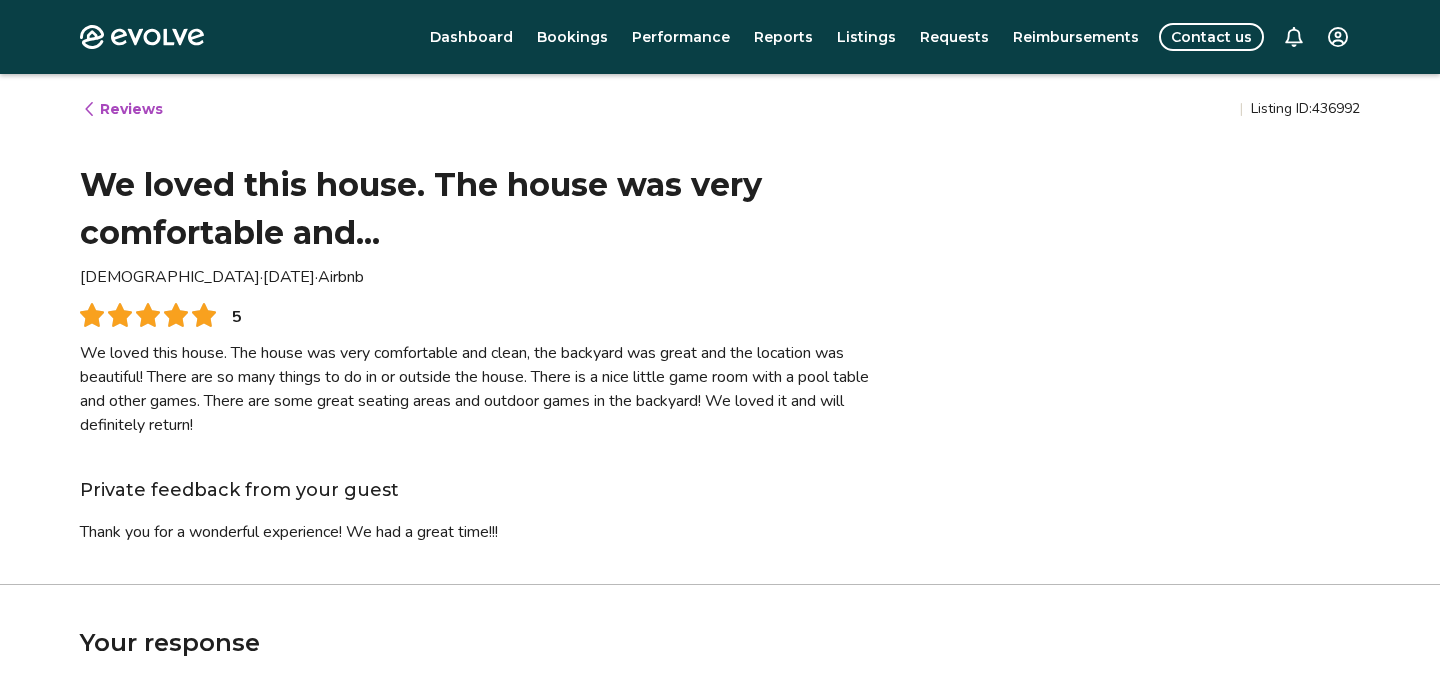 scroll, scrollTop: 0, scrollLeft: 0, axis: both 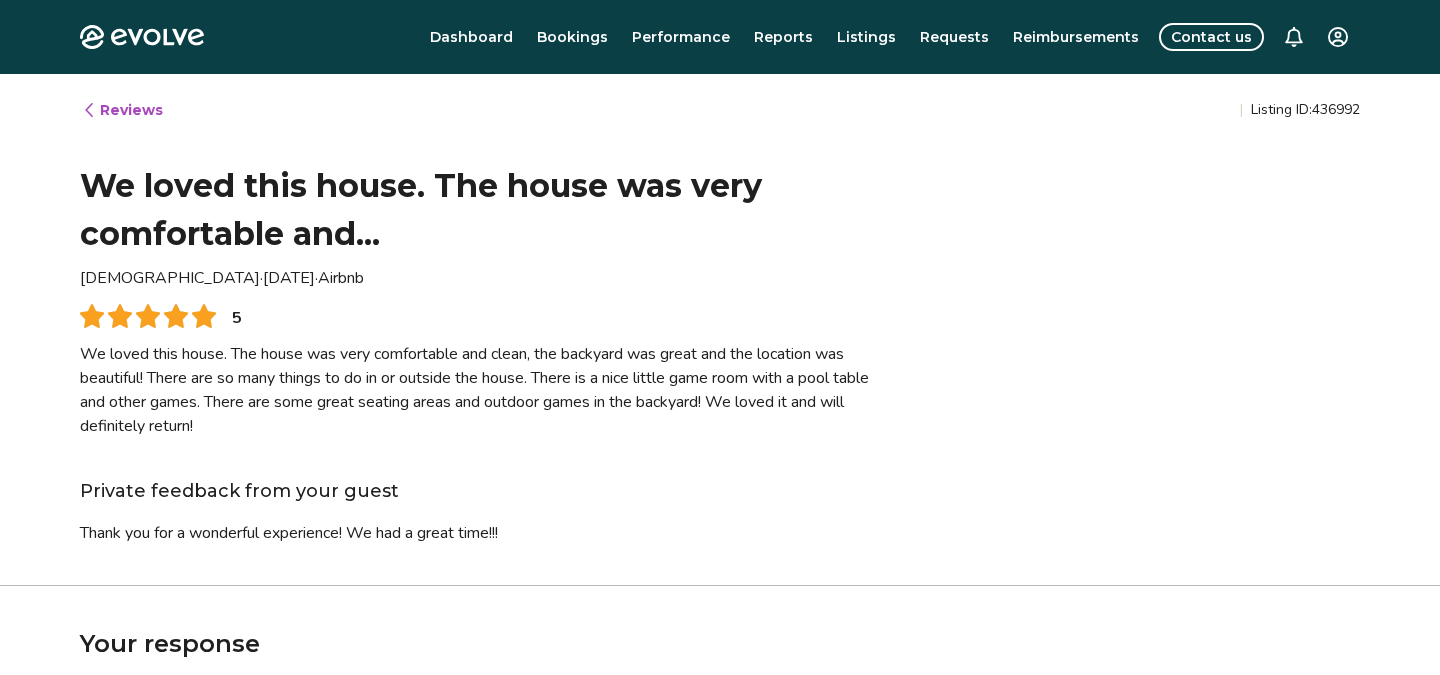 click on "Reviews" at bounding box center (122, 110) 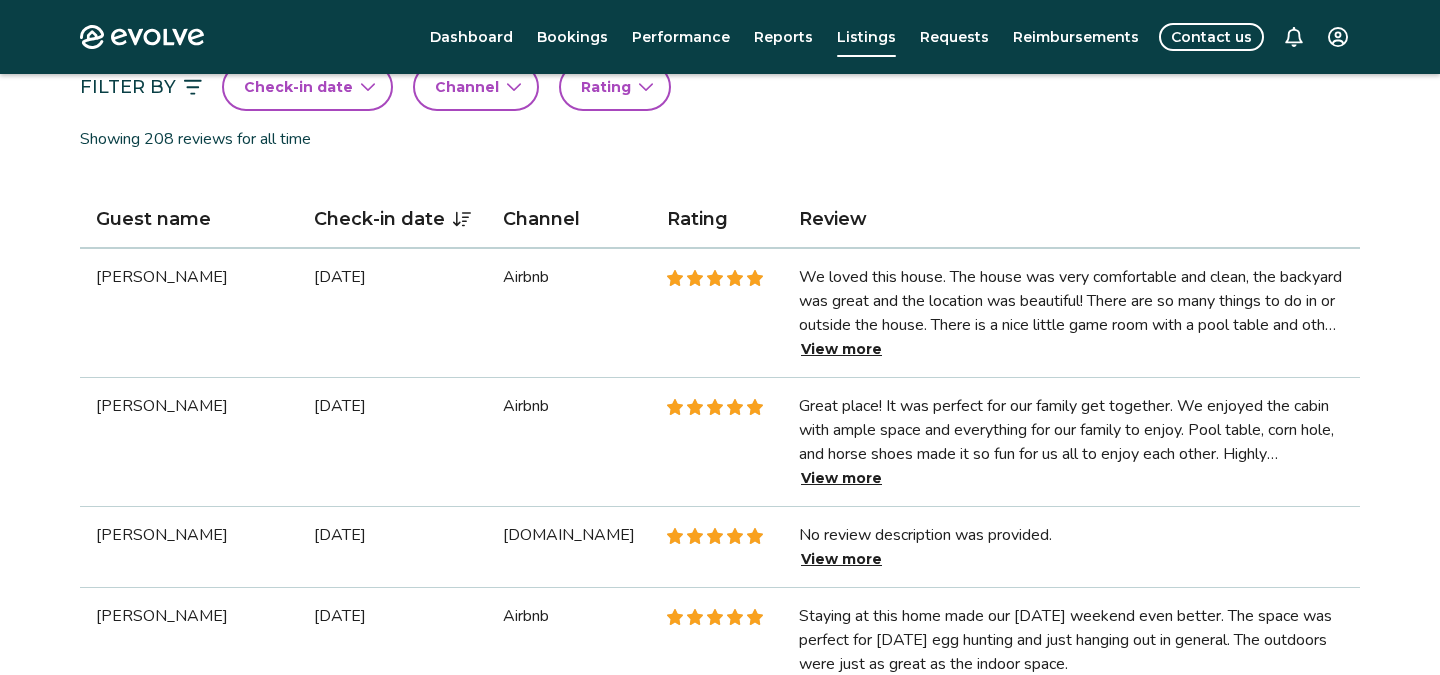 scroll, scrollTop: 553, scrollLeft: 0, axis: vertical 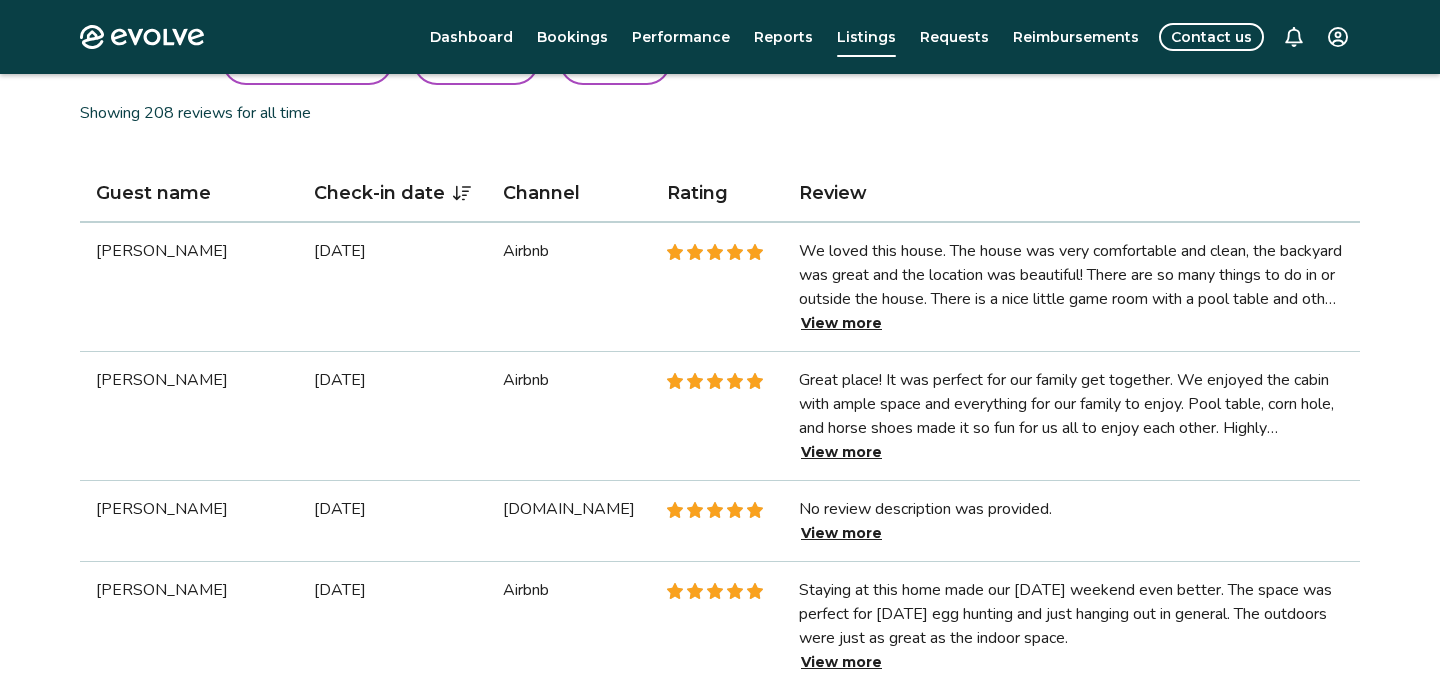 click on "View more" at bounding box center [841, 452] 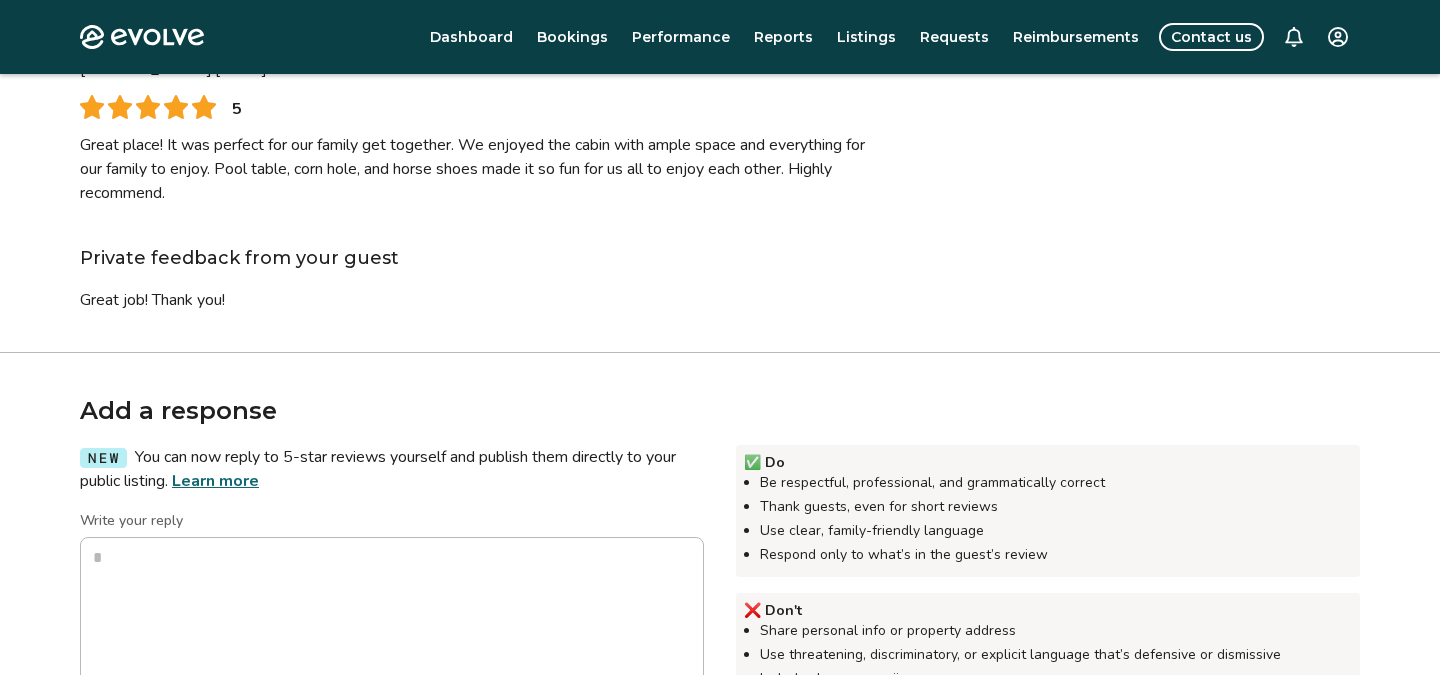 scroll, scrollTop: 106, scrollLeft: 0, axis: vertical 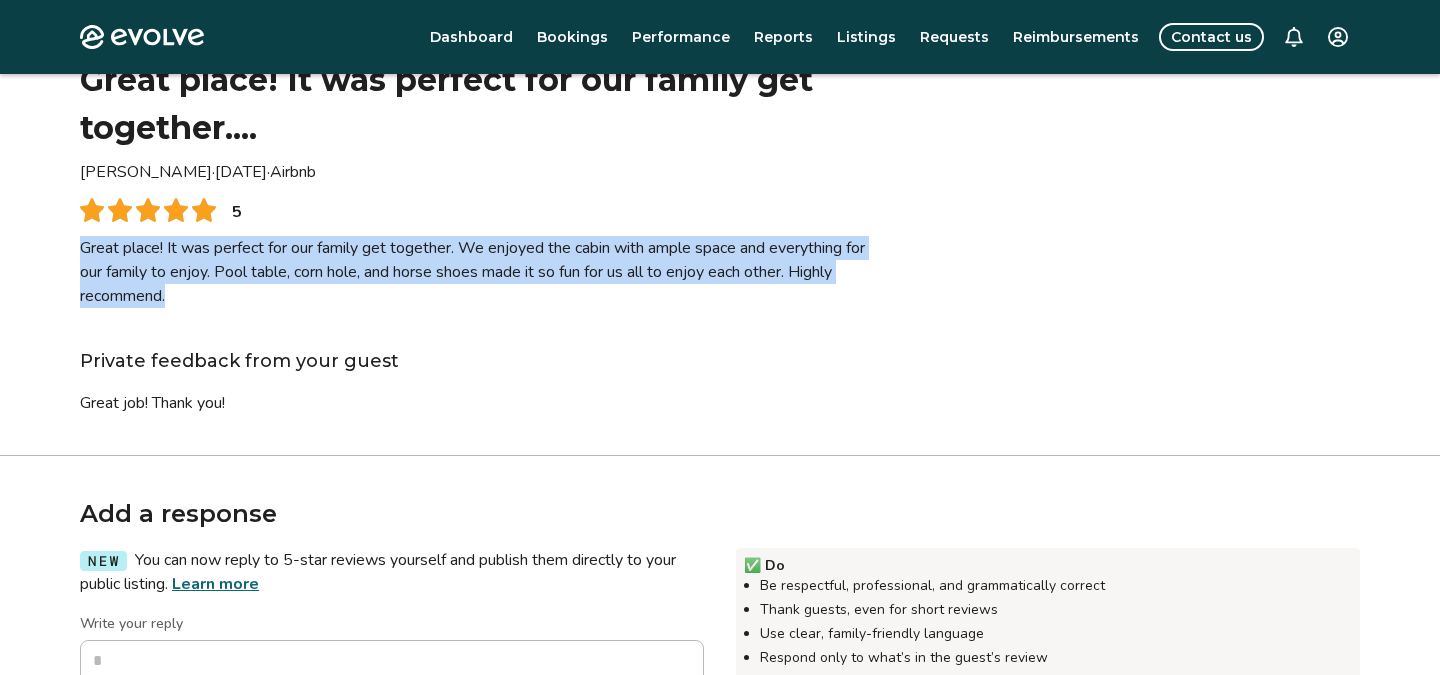 drag, startPoint x: 79, startPoint y: 249, endPoint x: 290, endPoint y: 292, distance: 215.33694 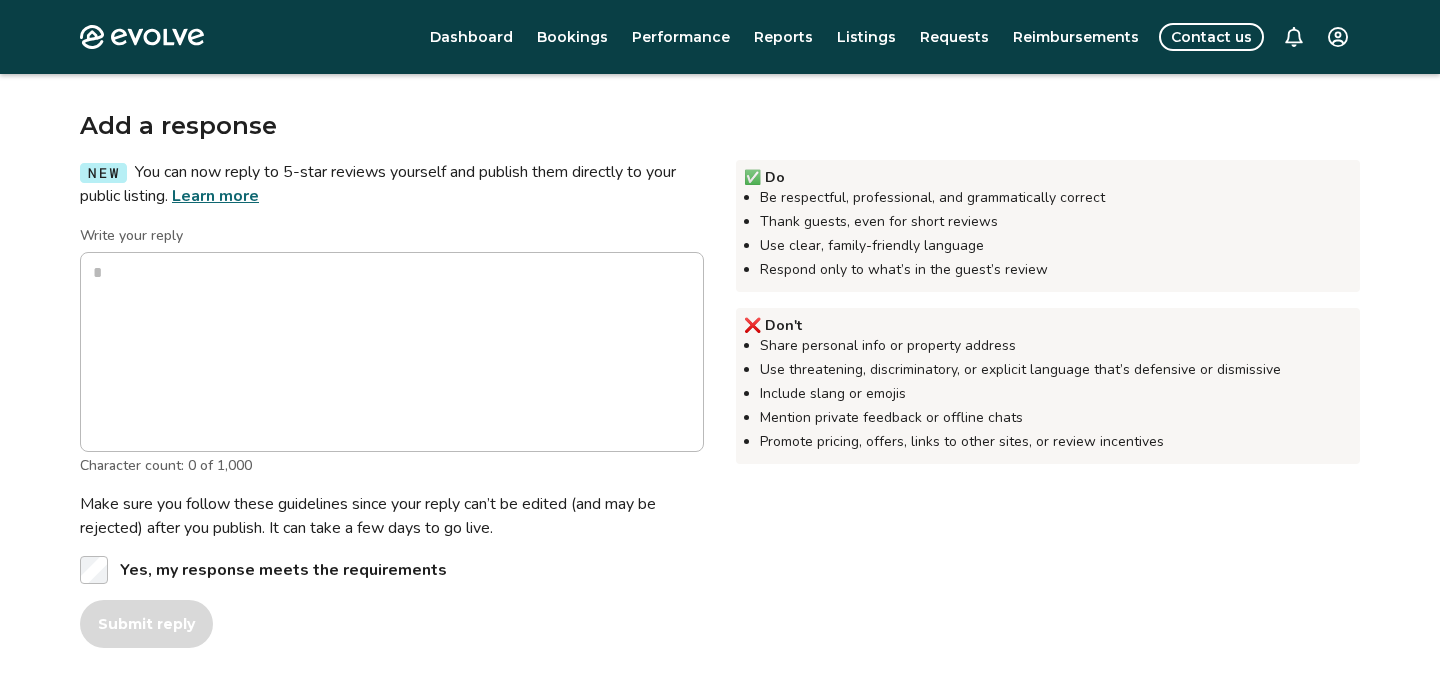 scroll, scrollTop: 513, scrollLeft: 0, axis: vertical 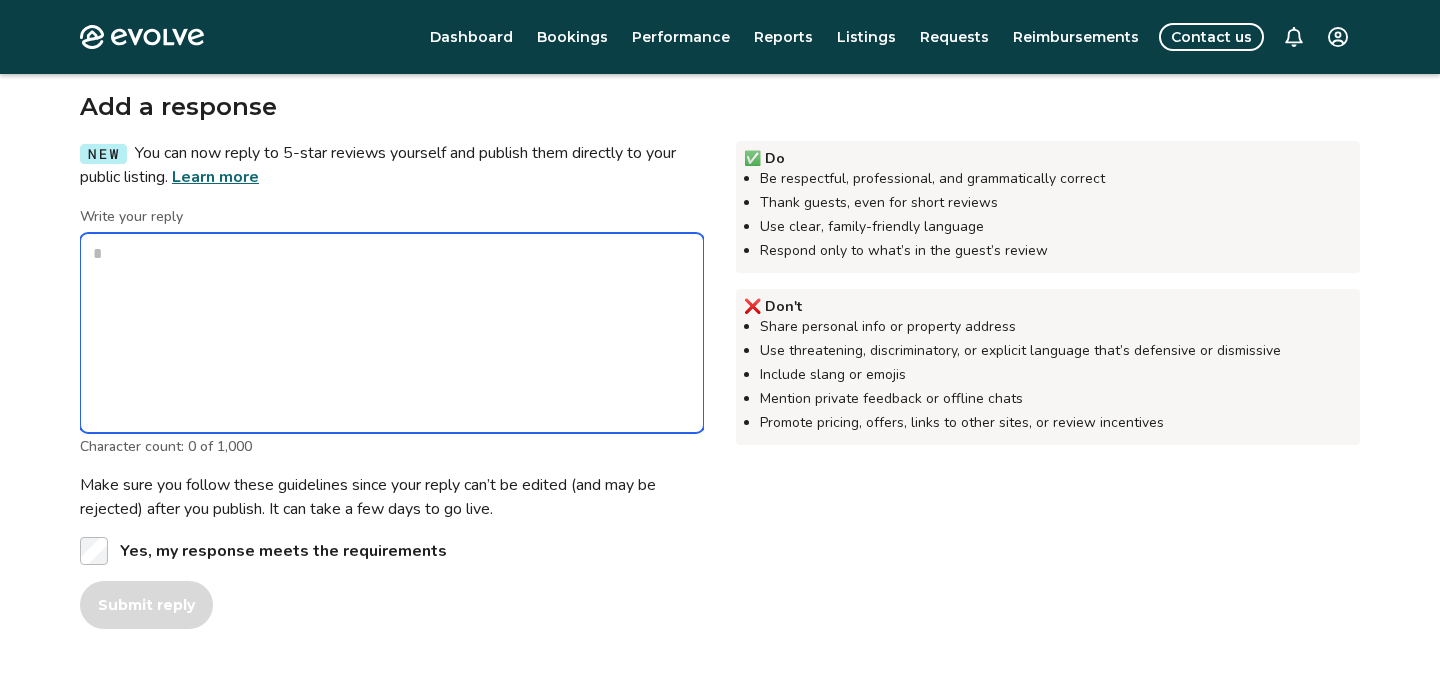 click on "Write your reply" at bounding box center (392, 333) 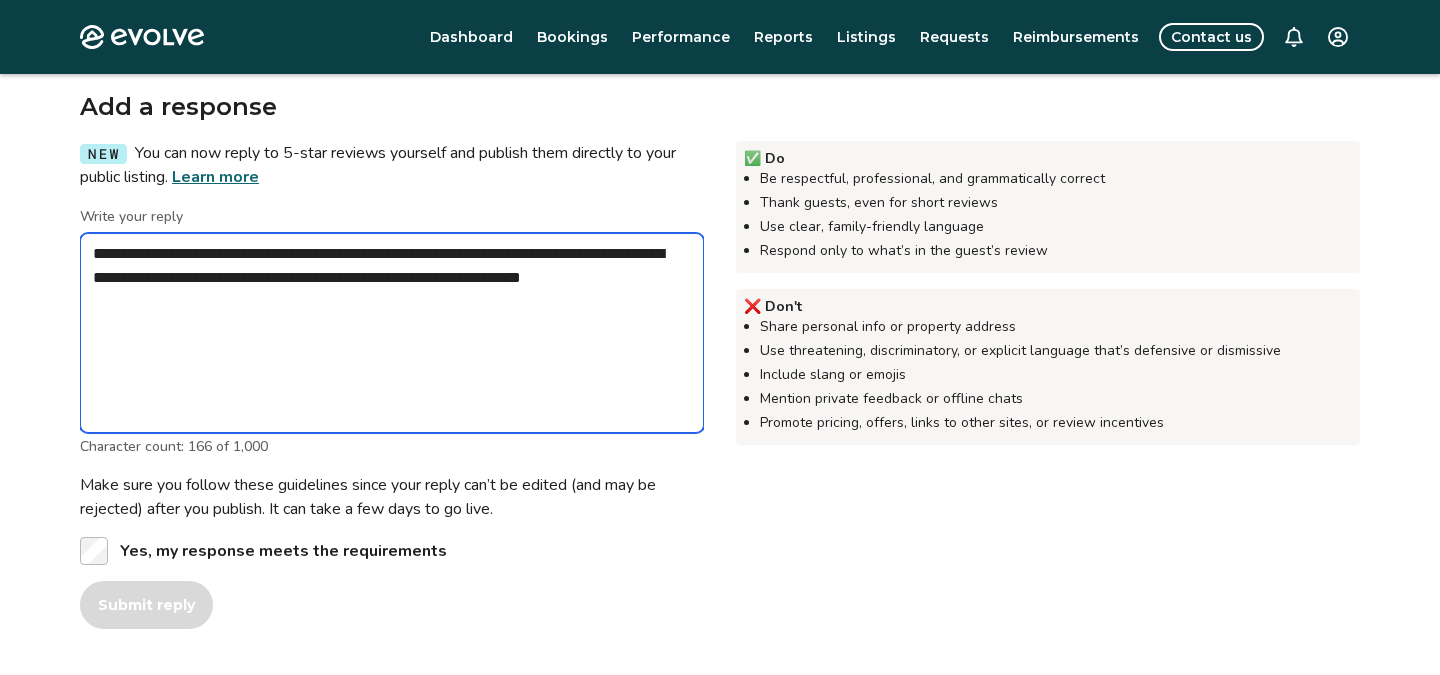 type on "**********" 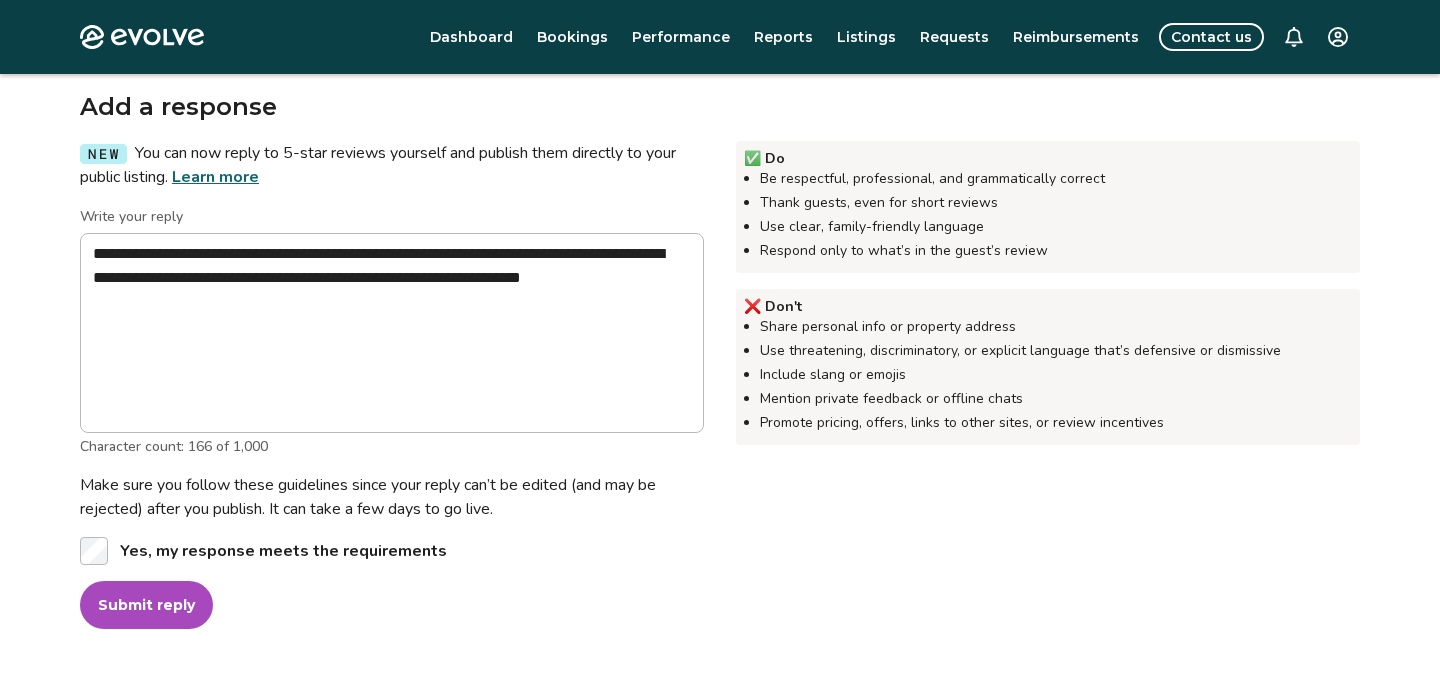 click on "Submit reply" at bounding box center [146, 605] 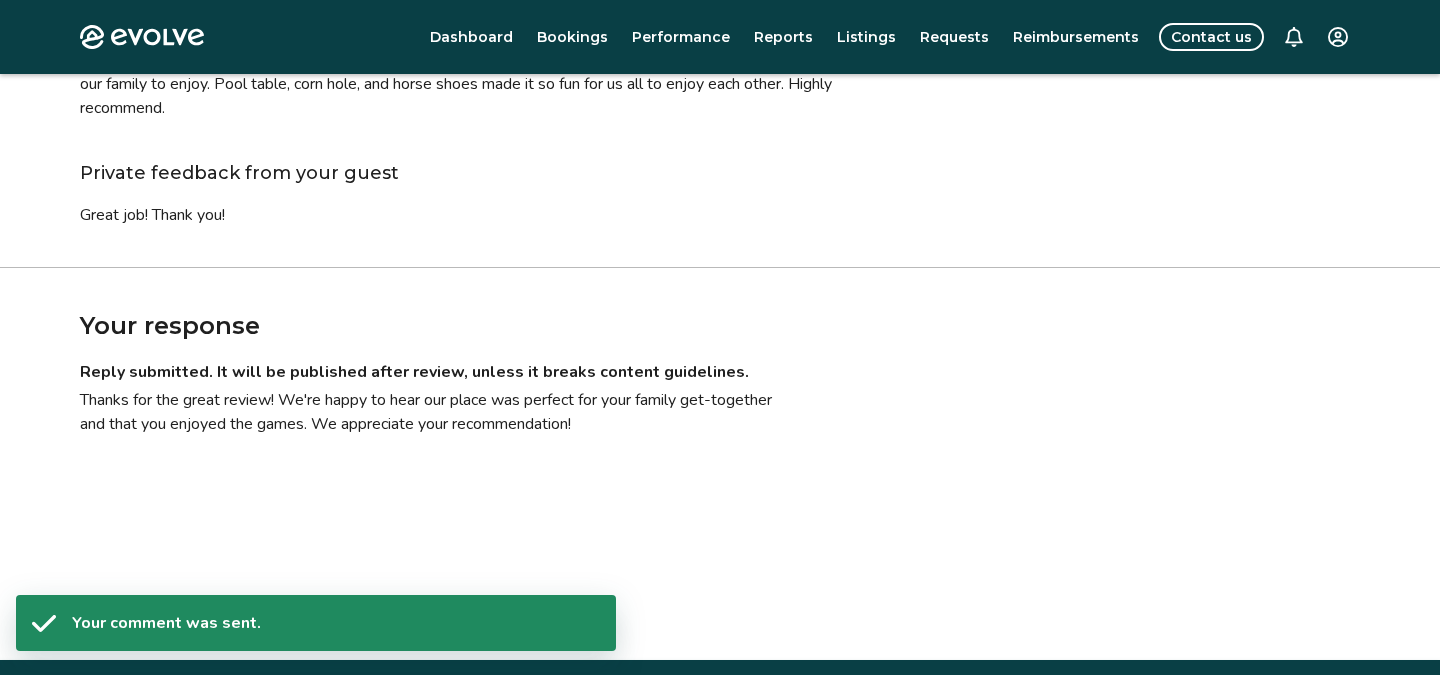 scroll, scrollTop: 3, scrollLeft: 0, axis: vertical 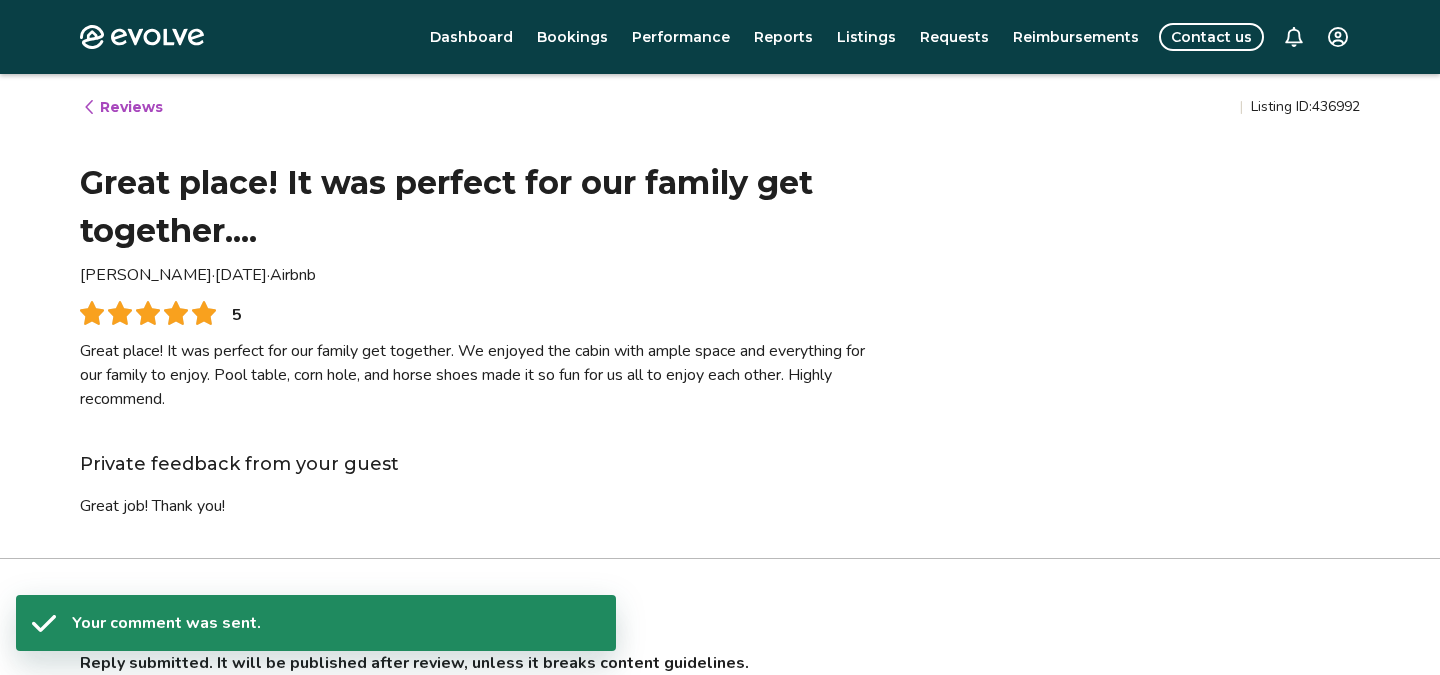 click on "Reviews" at bounding box center [122, 107] 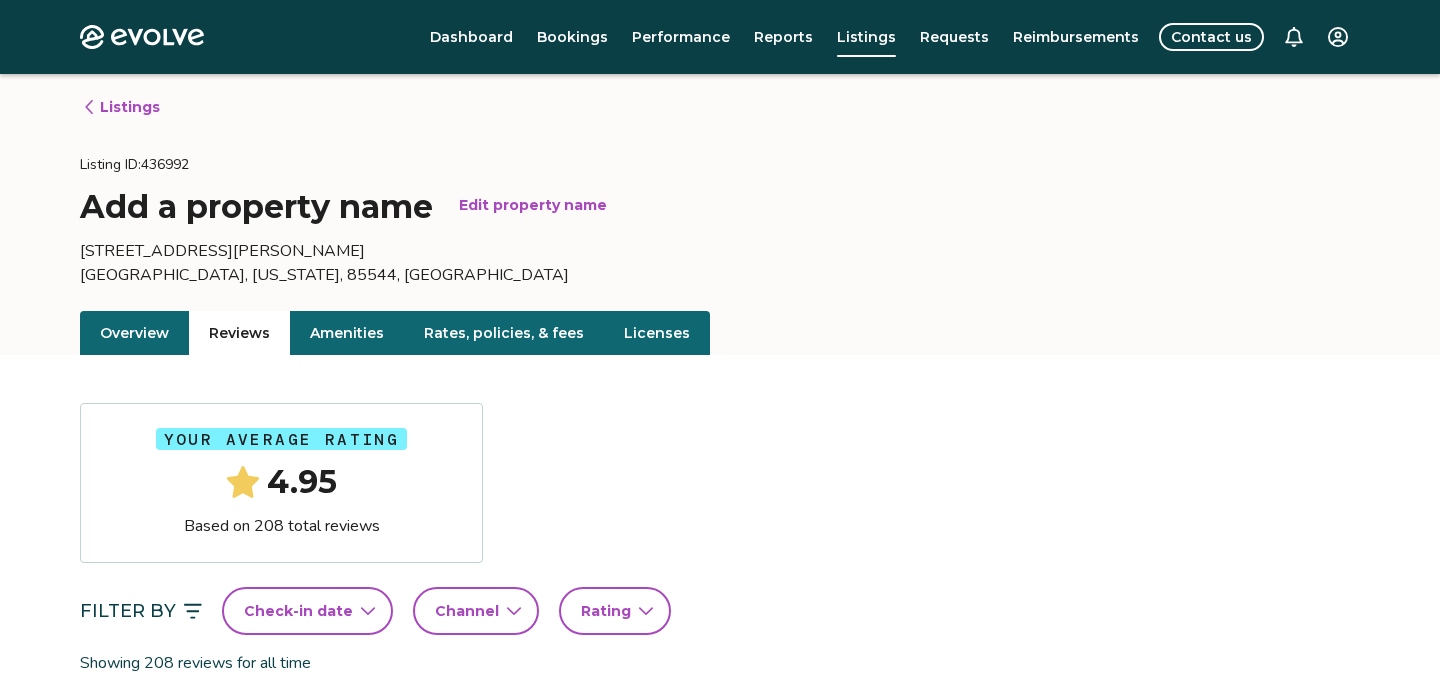 click on "Amenities" at bounding box center [347, 333] 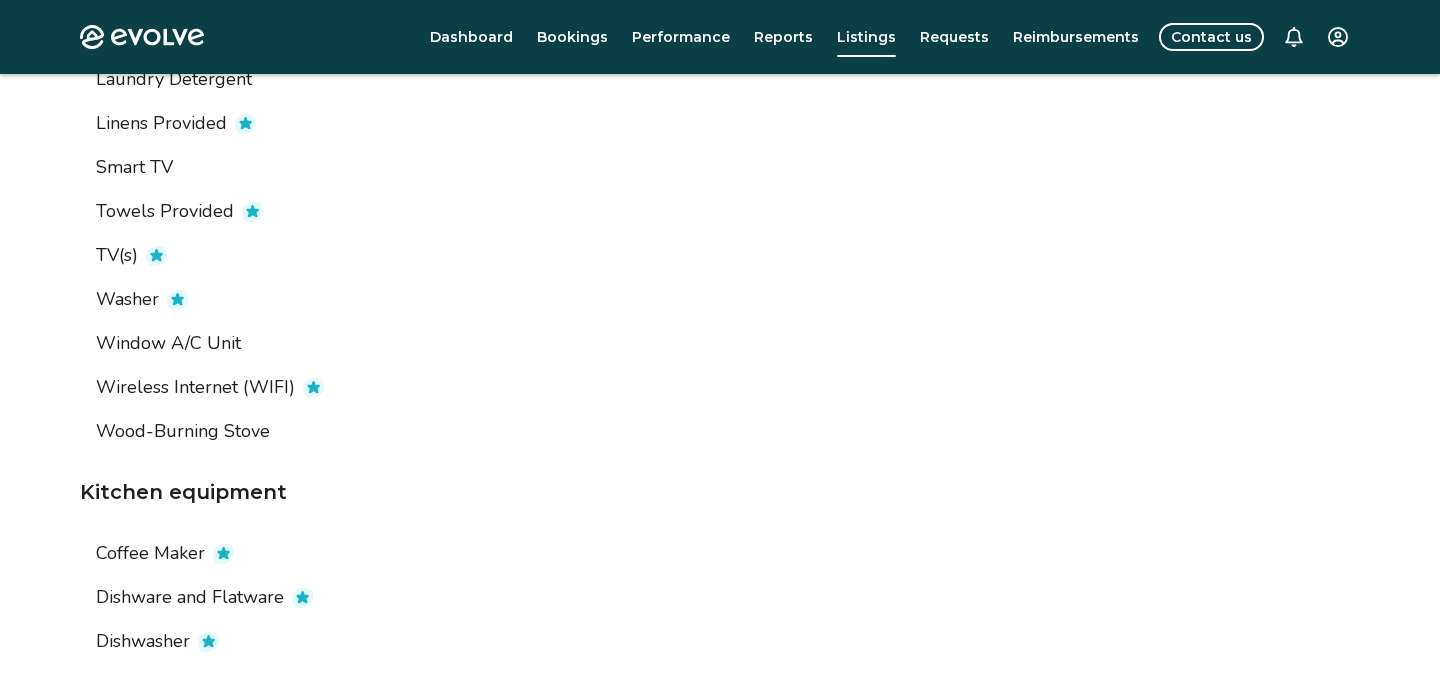 scroll, scrollTop: 1246, scrollLeft: 0, axis: vertical 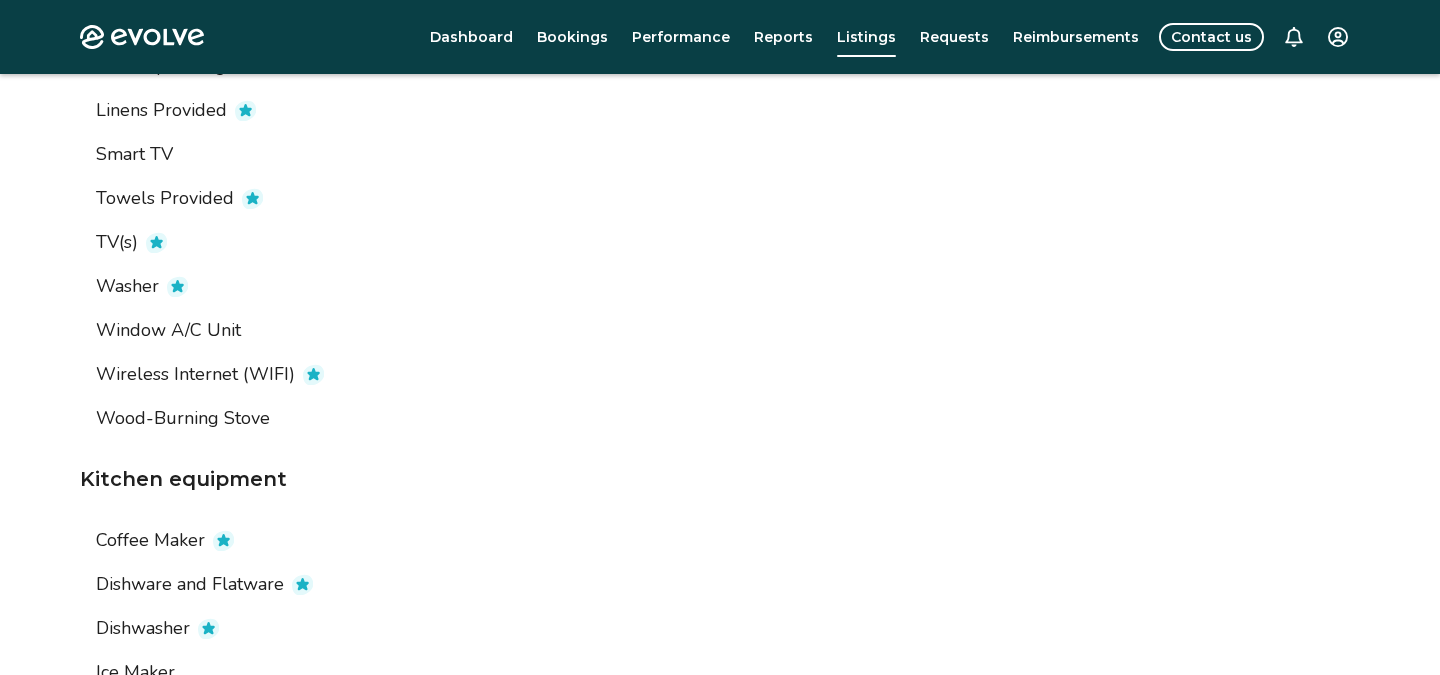 click at bounding box center [156, 242] 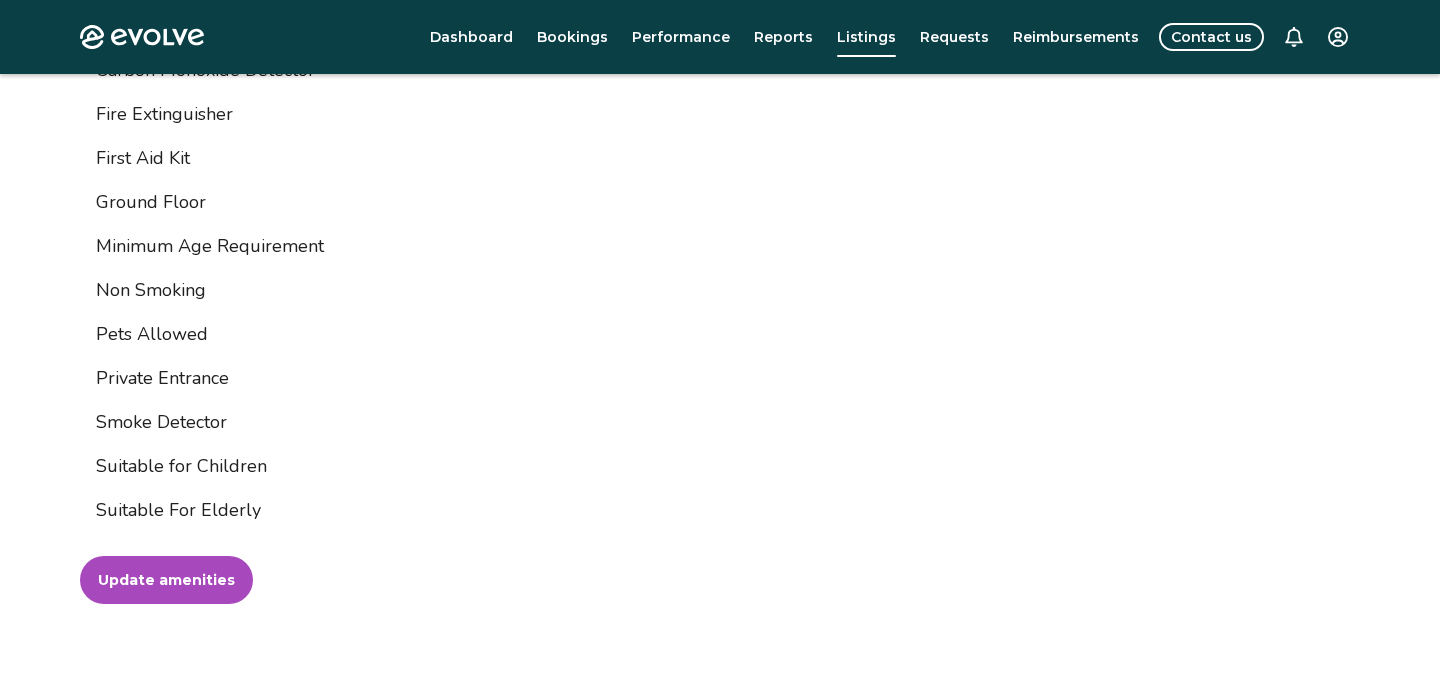 scroll, scrollTop: 2953, scrollLeft: 0, axis: vertical 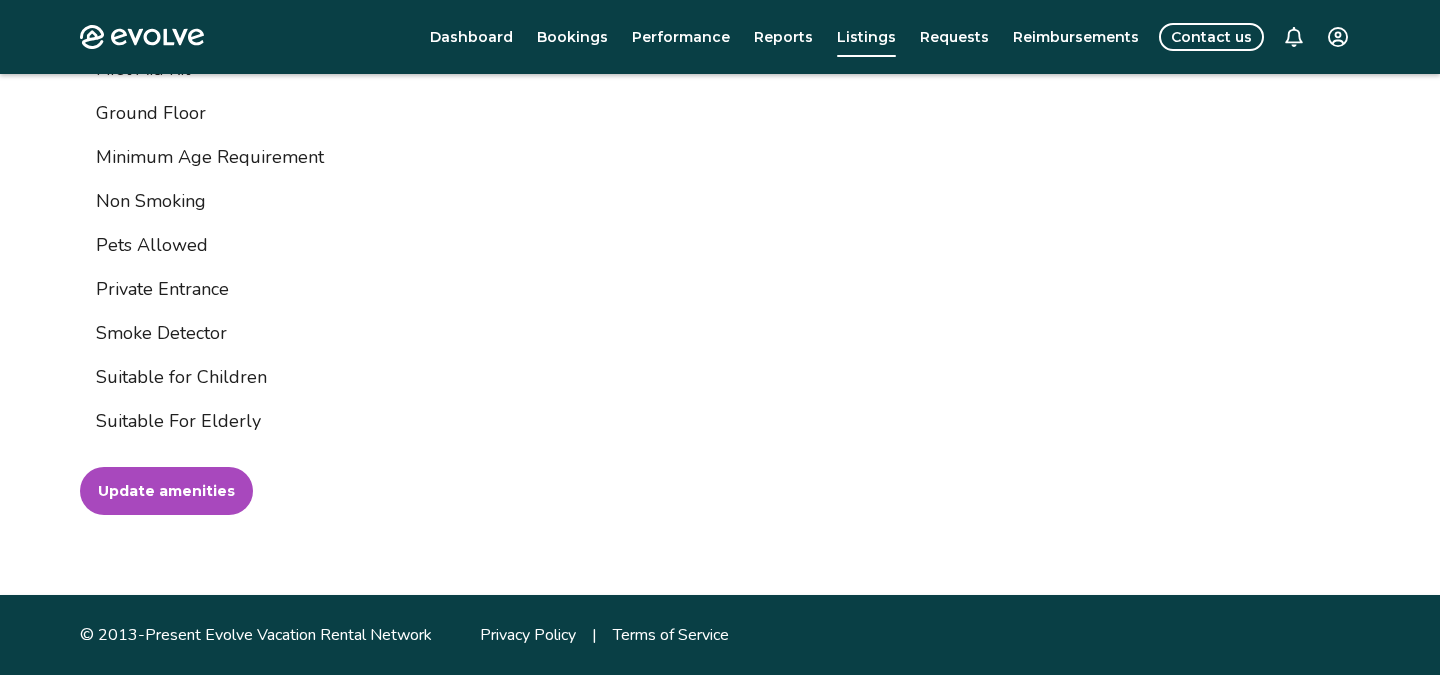 click on "Update amenities" at bounding box center [166, 491] 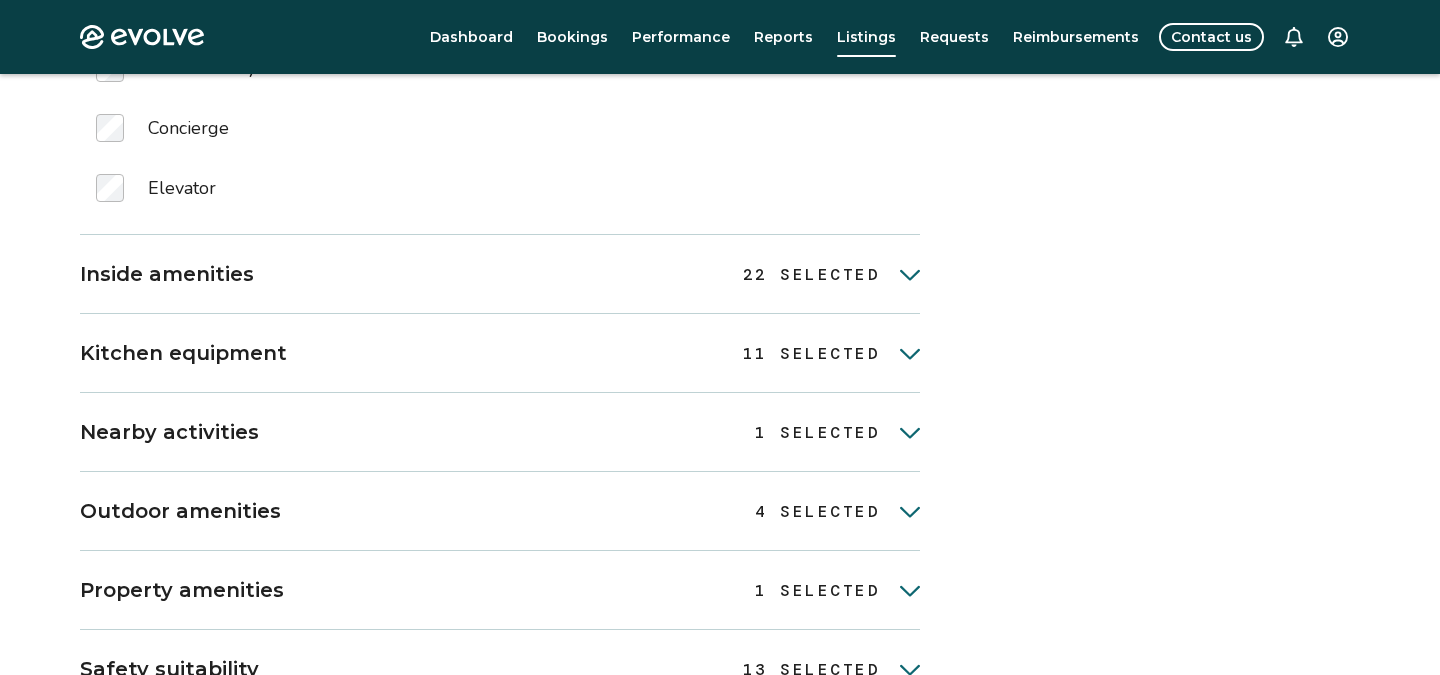 scroll, scrollTop: 559, scrollLeft: 0, axis: vertical 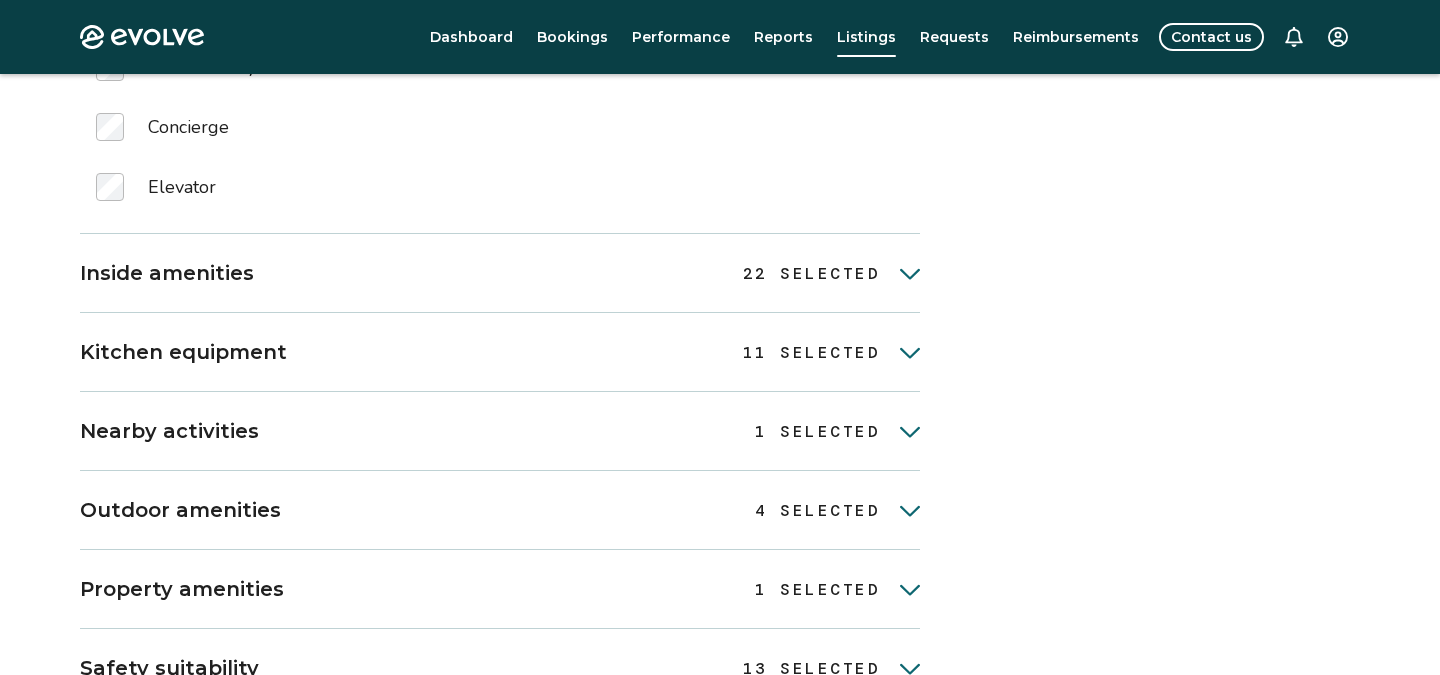 click on "1 SELECTED" at bounding box center (817, 432) 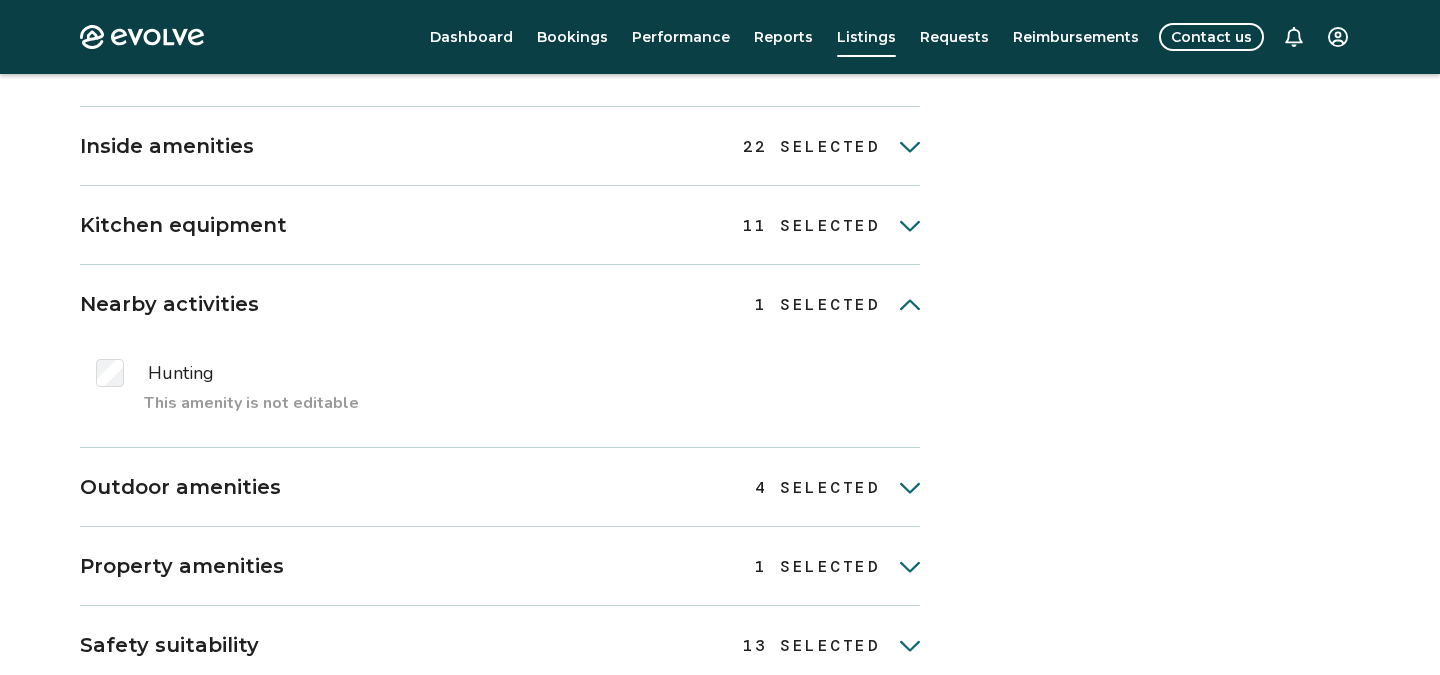 scroll, scrollTop: 687, scrollLeft: 0, axis: vertical 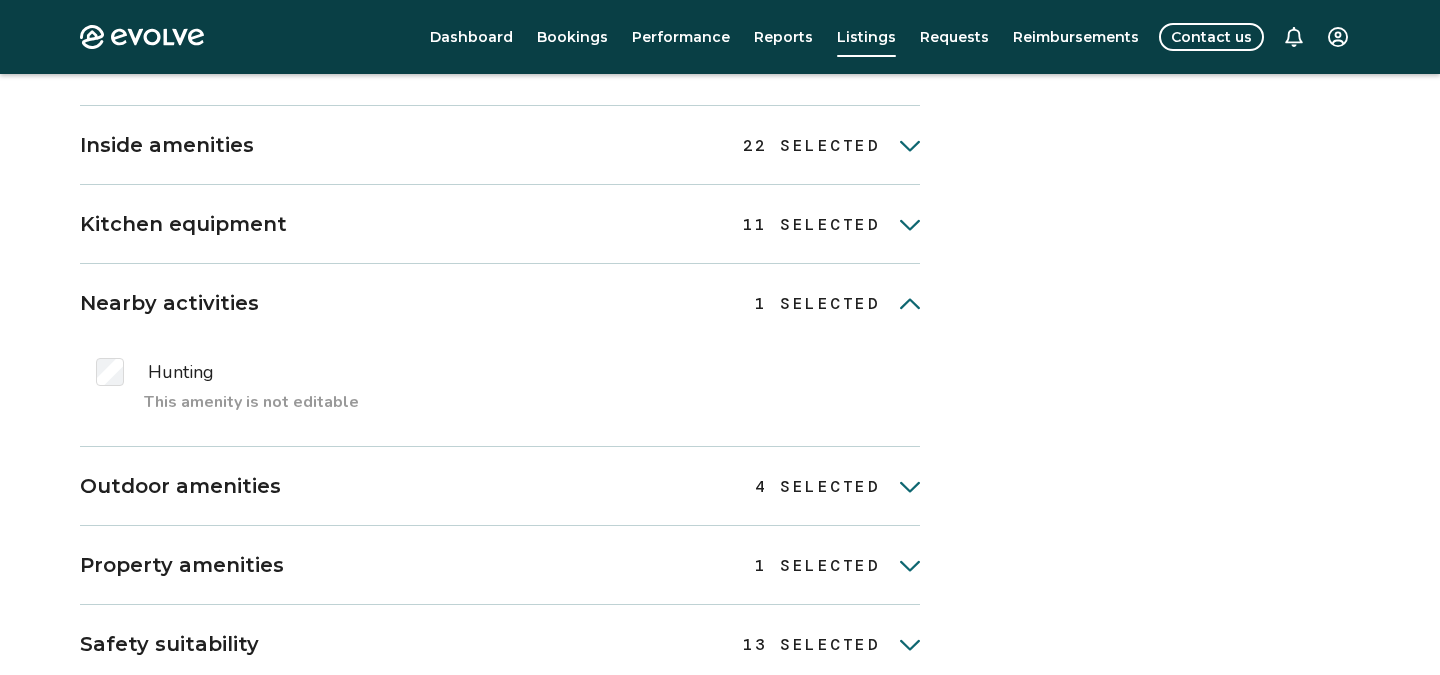 click at bounding box center [122, 372] 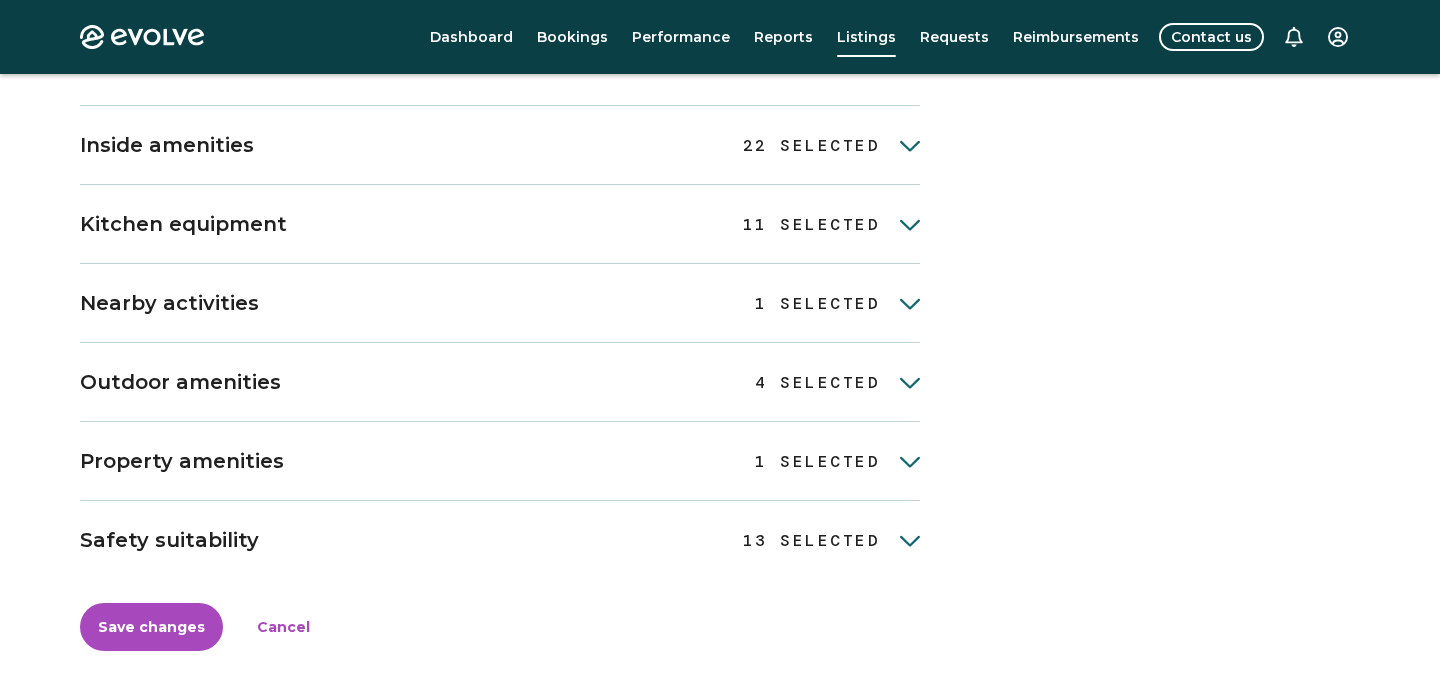 click on "22 SELECTED" at bounding box center (812, 146) 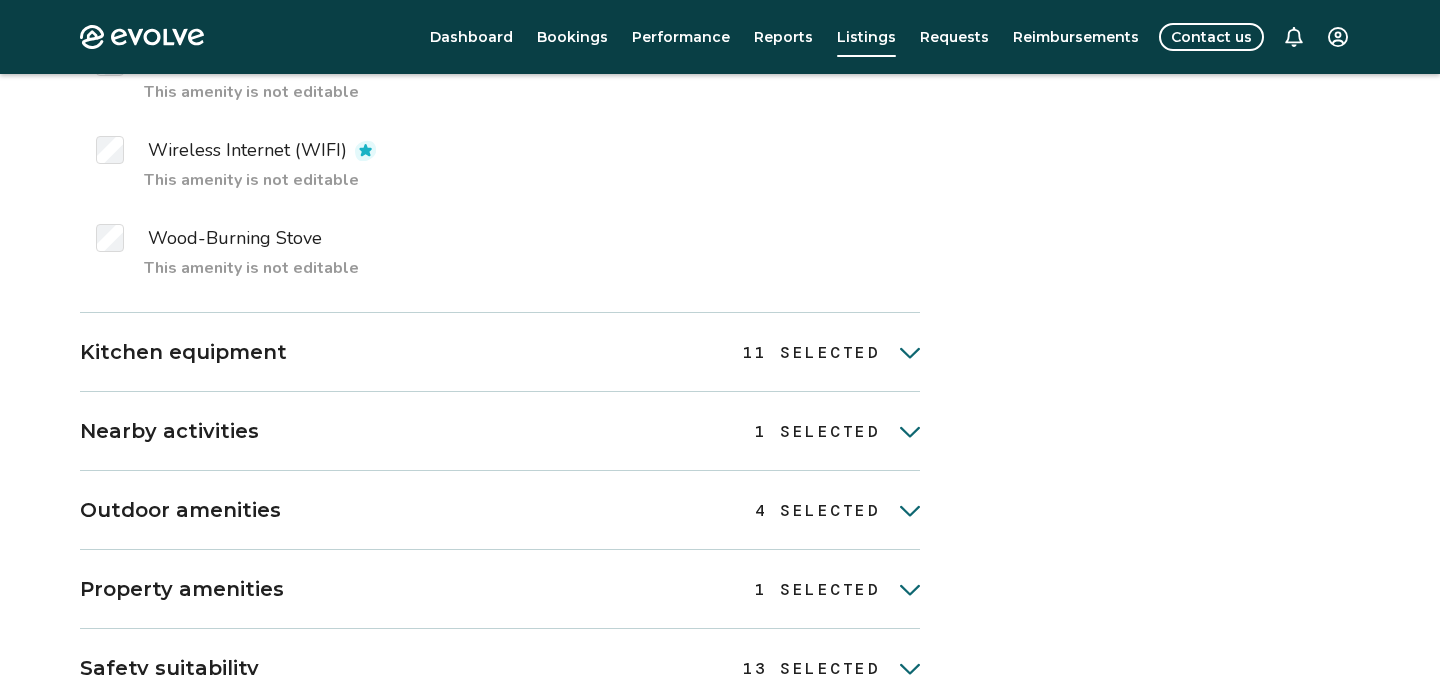 scroll, scrollTop: 3172, scrollLeft: 0, axis: vertical 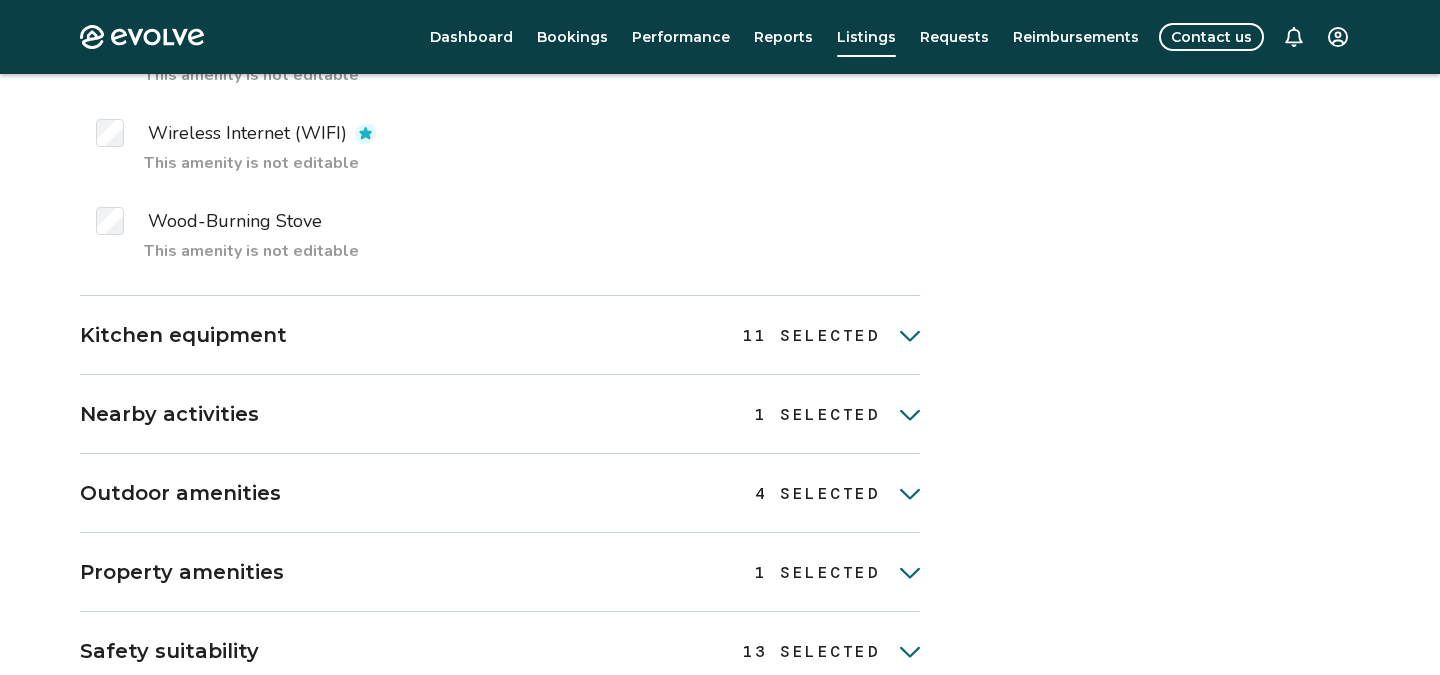 click on "Kitchen equipment 11 selected 11 SELECTED" at bounding box center [500, 335] 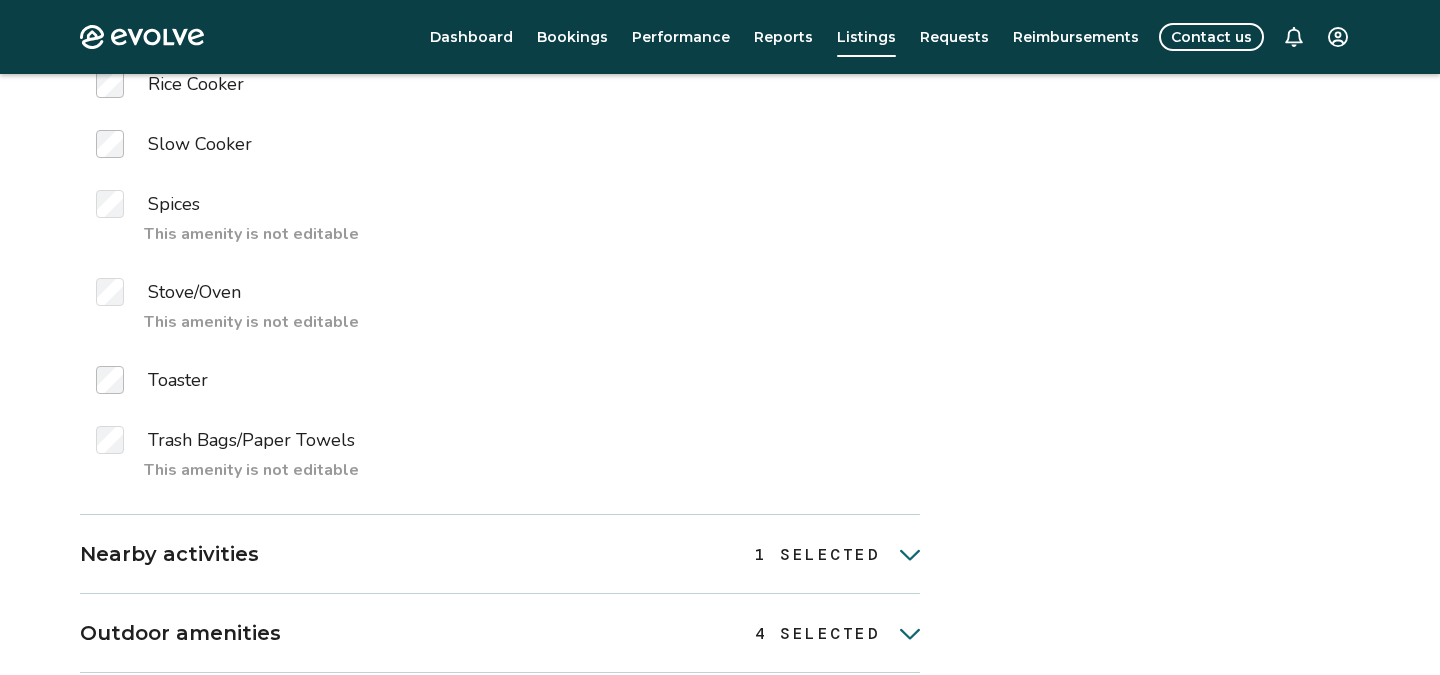 scroll, scrollTop: 4409, scrollLeft: 0, axis: vertical 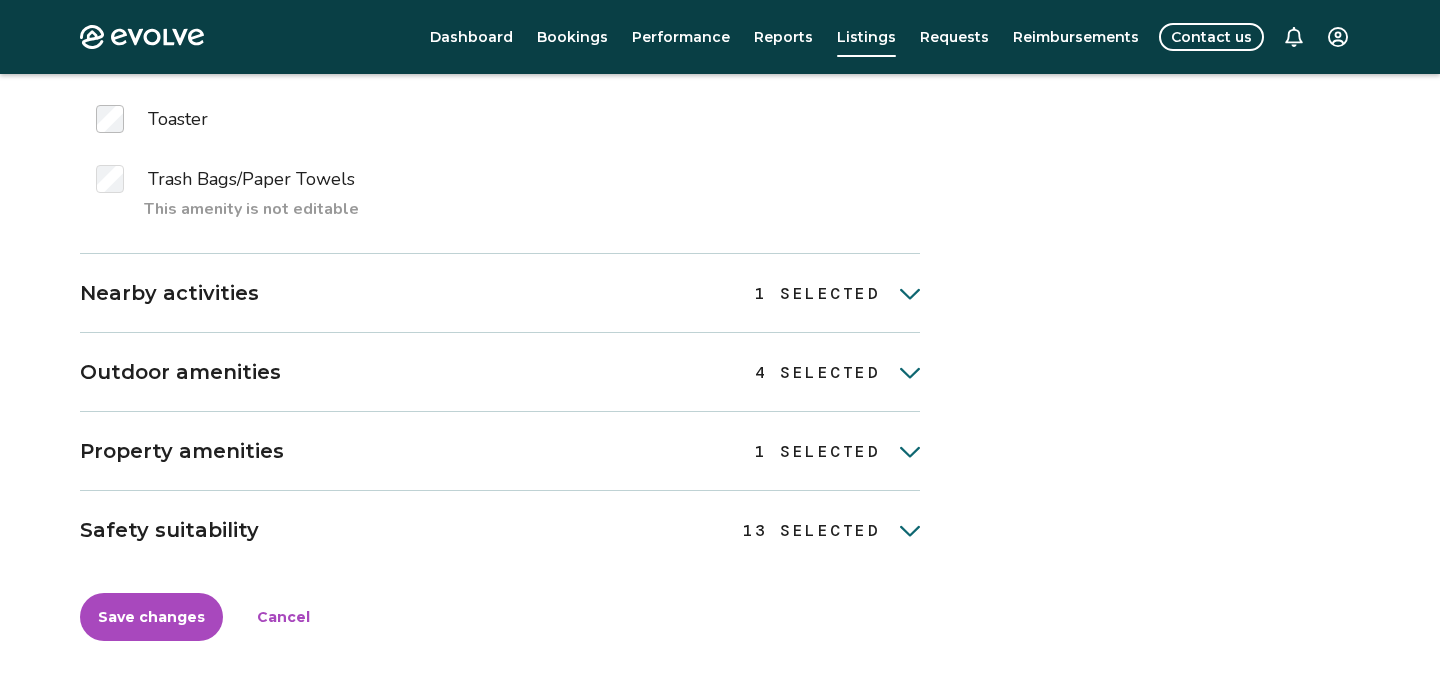 click on "Outdoor amenities 4 selected 4 SELECTED" at bounding box center [500, 372] 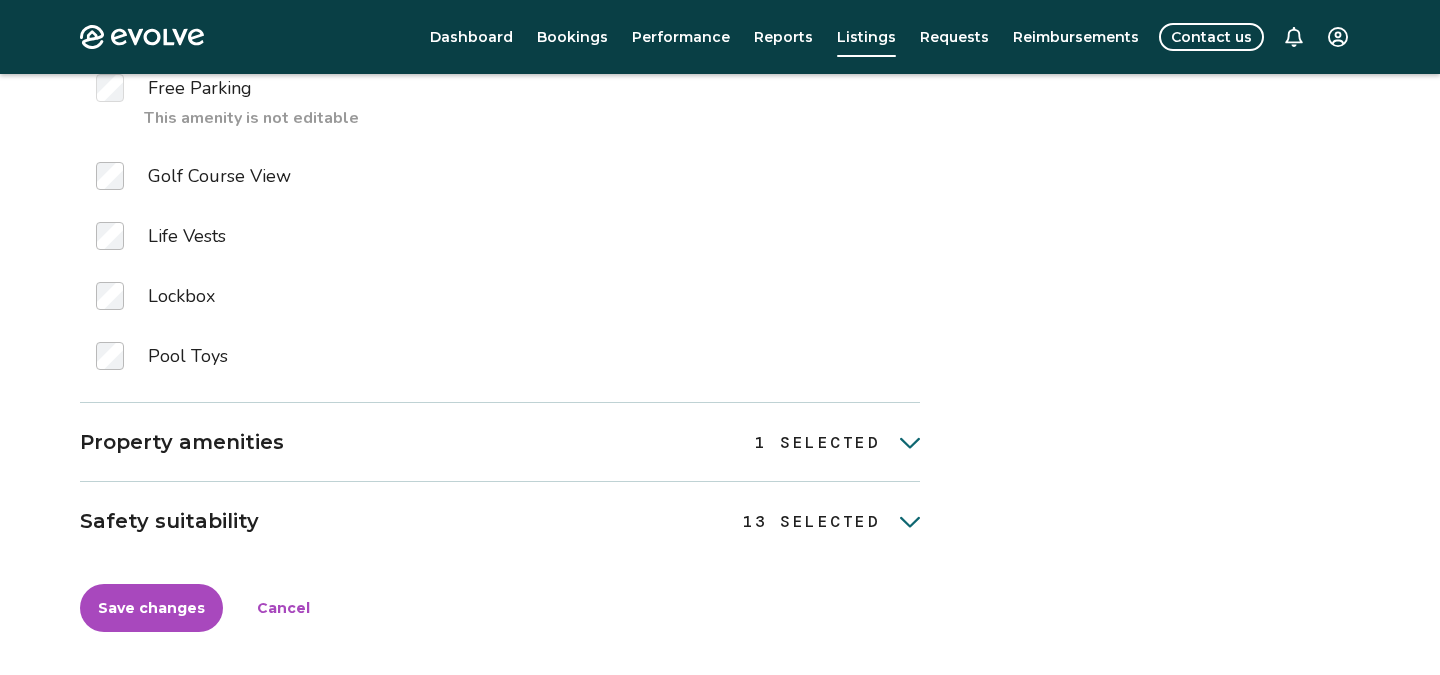 scroll, scrollTop: 5235, scrollLeft: 0, axis: vertical 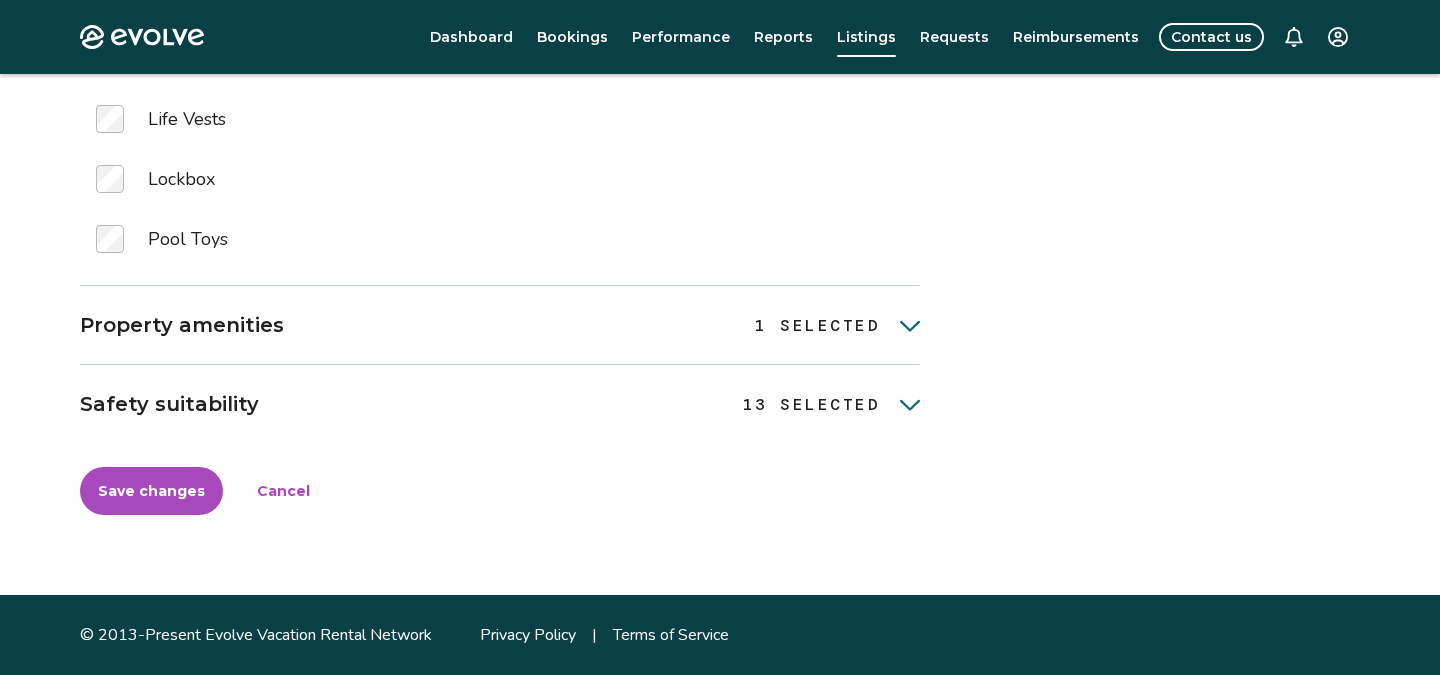 click on "Property amenities 1 selected 1 SELECTED" at bounding box center (500, 325) 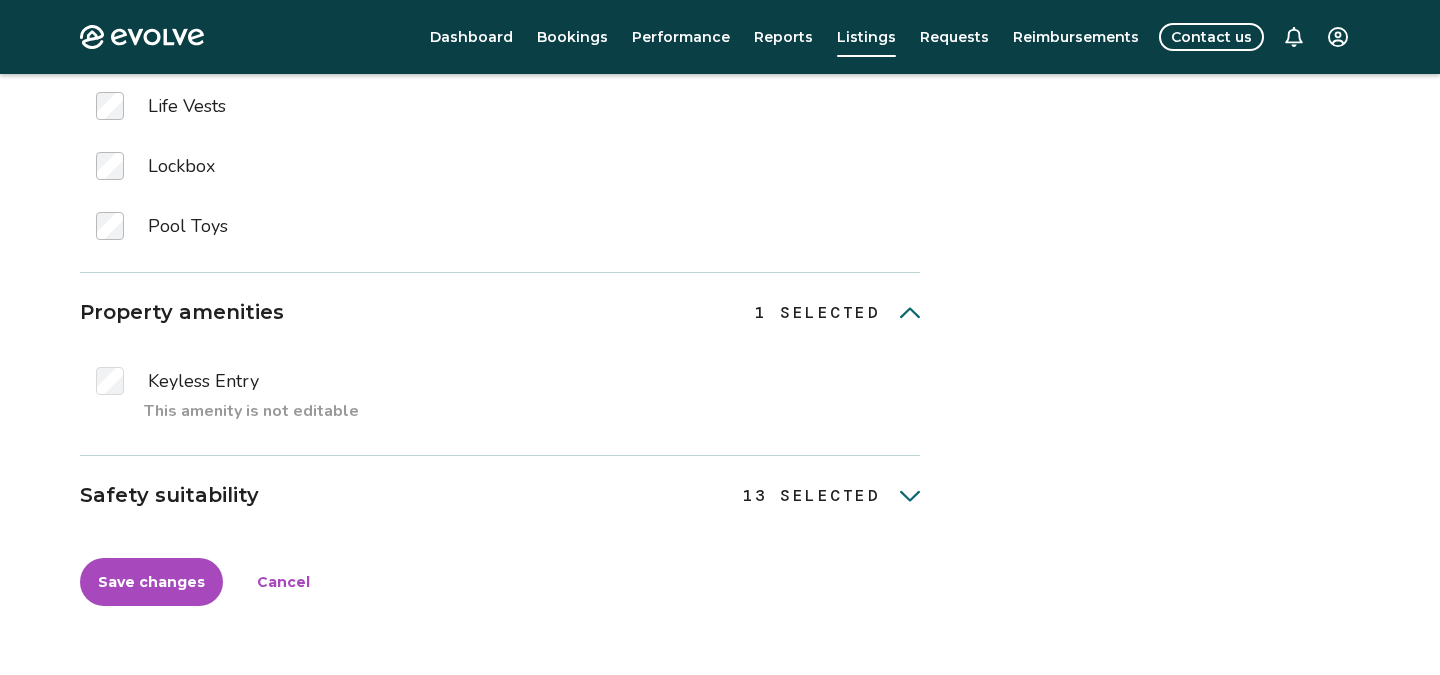 scroll, scrollTop: 5268, scrollLeft: 0, axis: vertical 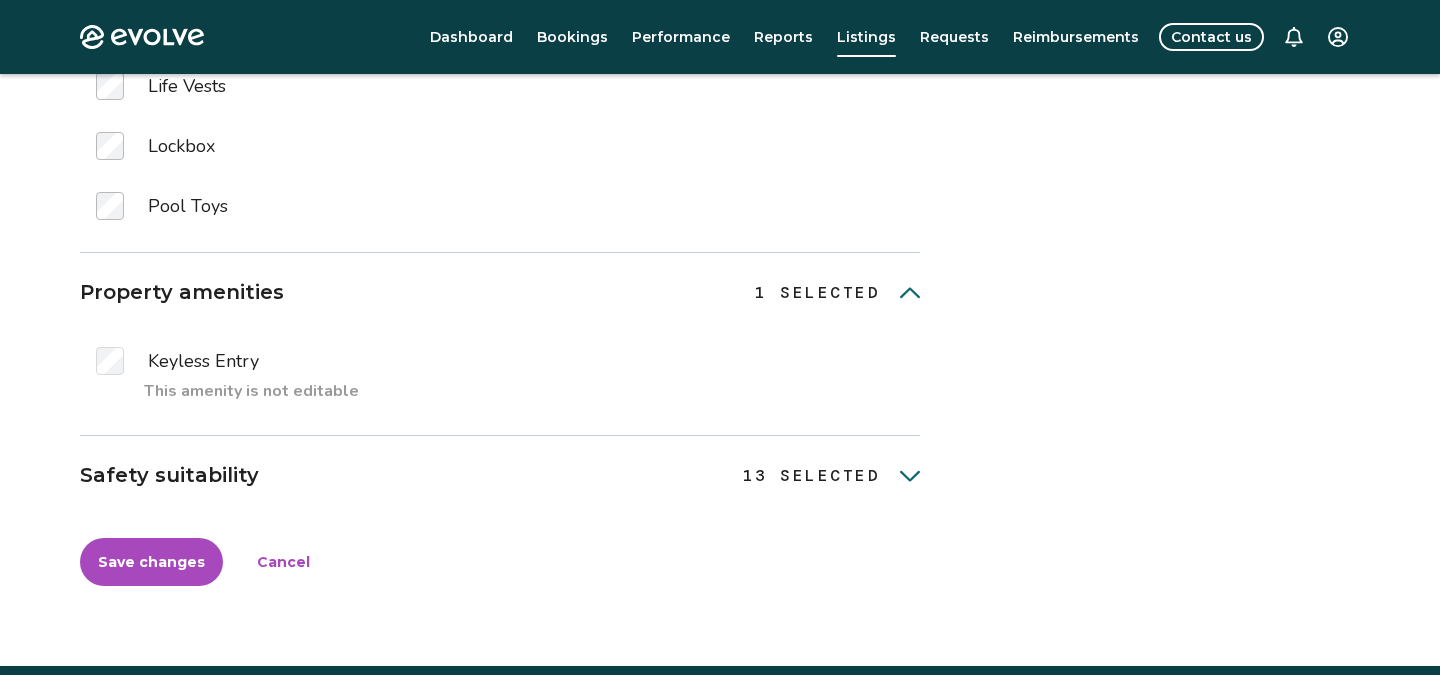 click on "Safety suitability 13 selected 13 SELECTED" at bounding box center [500, 475] 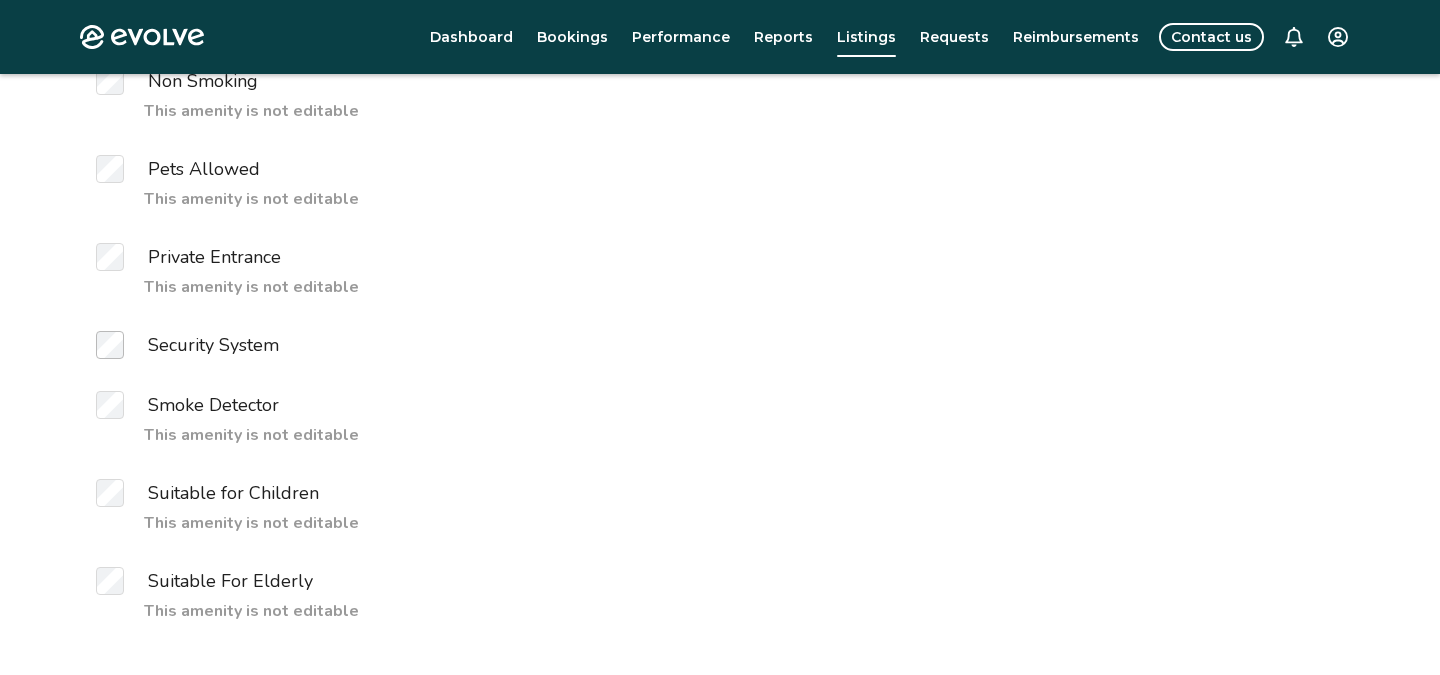 scroll, scrollTop: 6298, scrollLeft: 0, axis: vertical 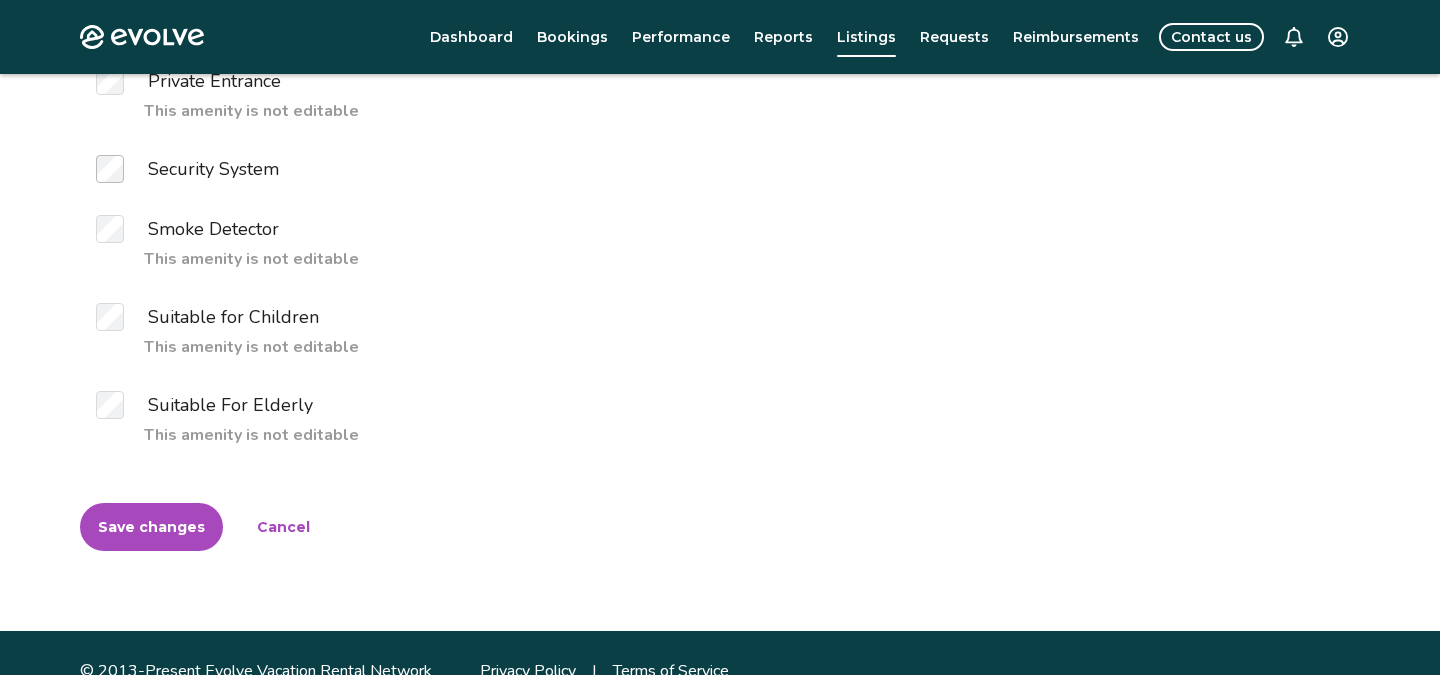 click on "Cancel" at bounding box center (283, 527) 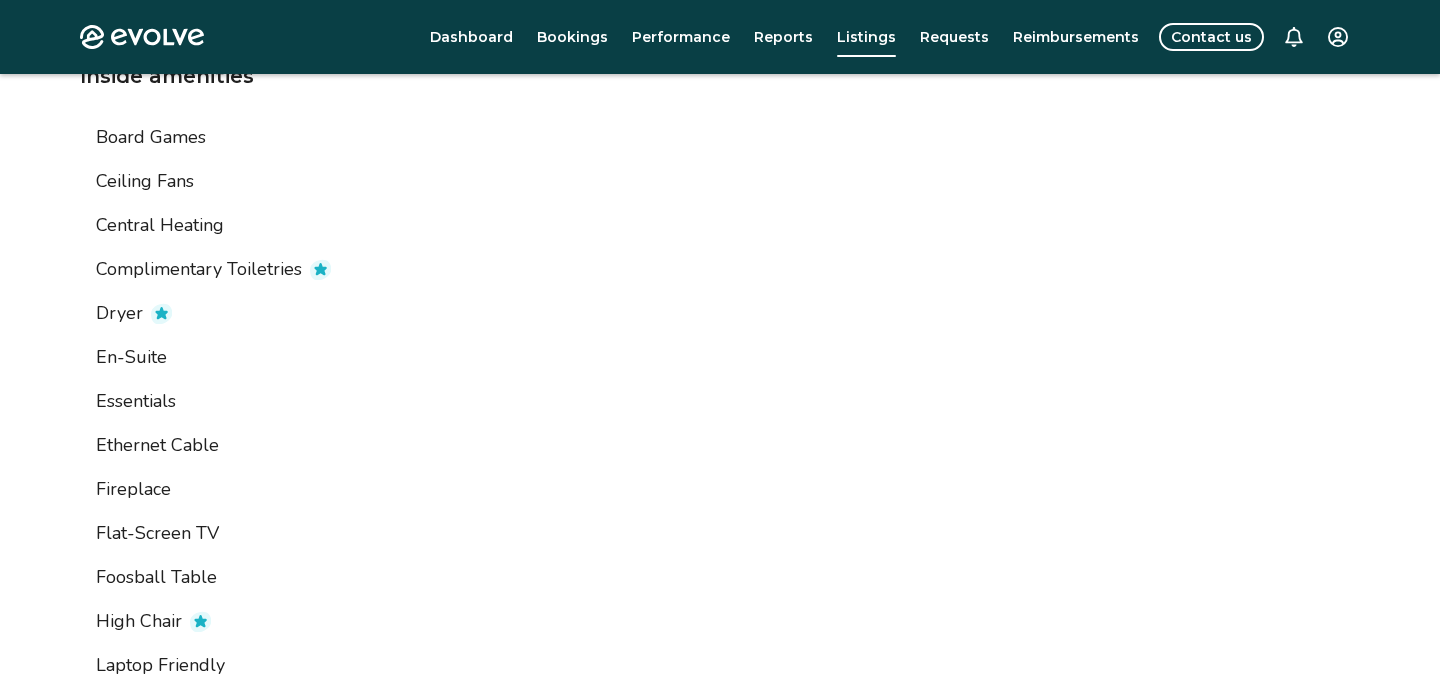 scroll, scrollTop: 52, scrollLeft: 0, axis: vertical 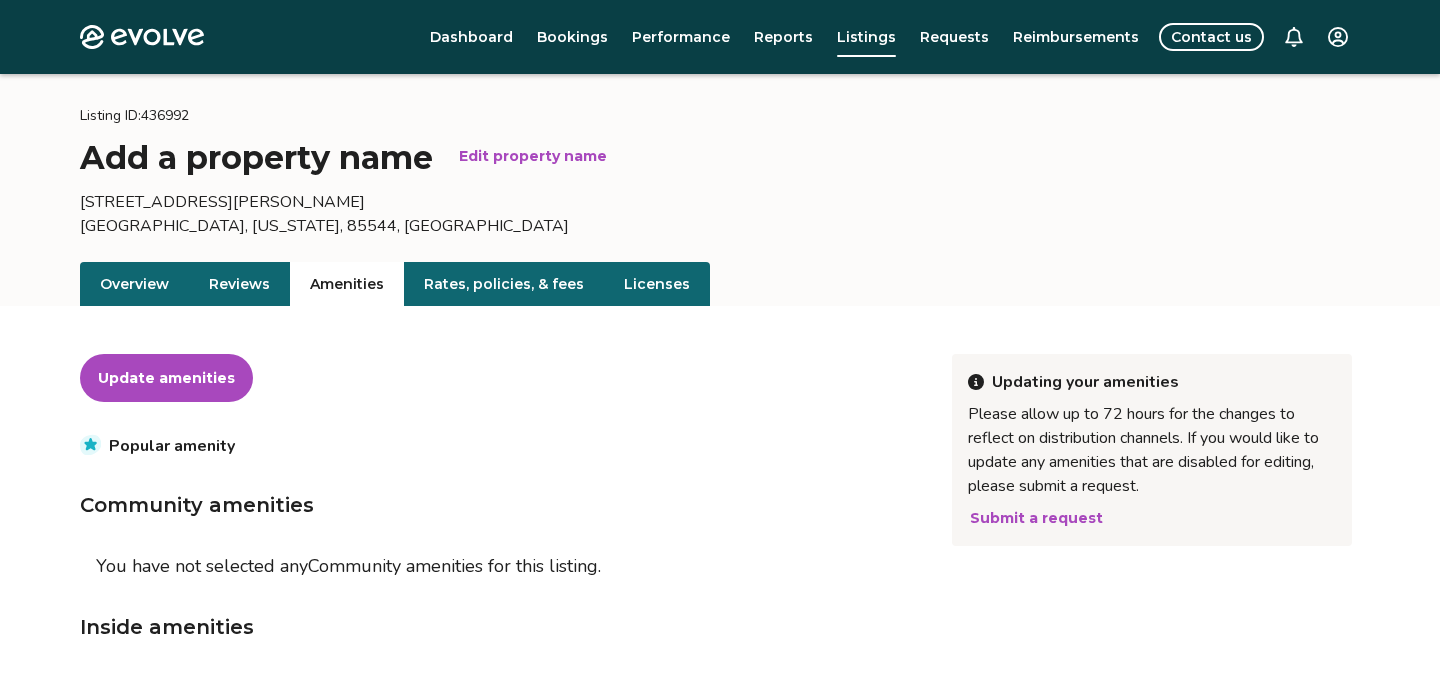click on "Rates, policies, & fees" at bounding box center (504, 284) 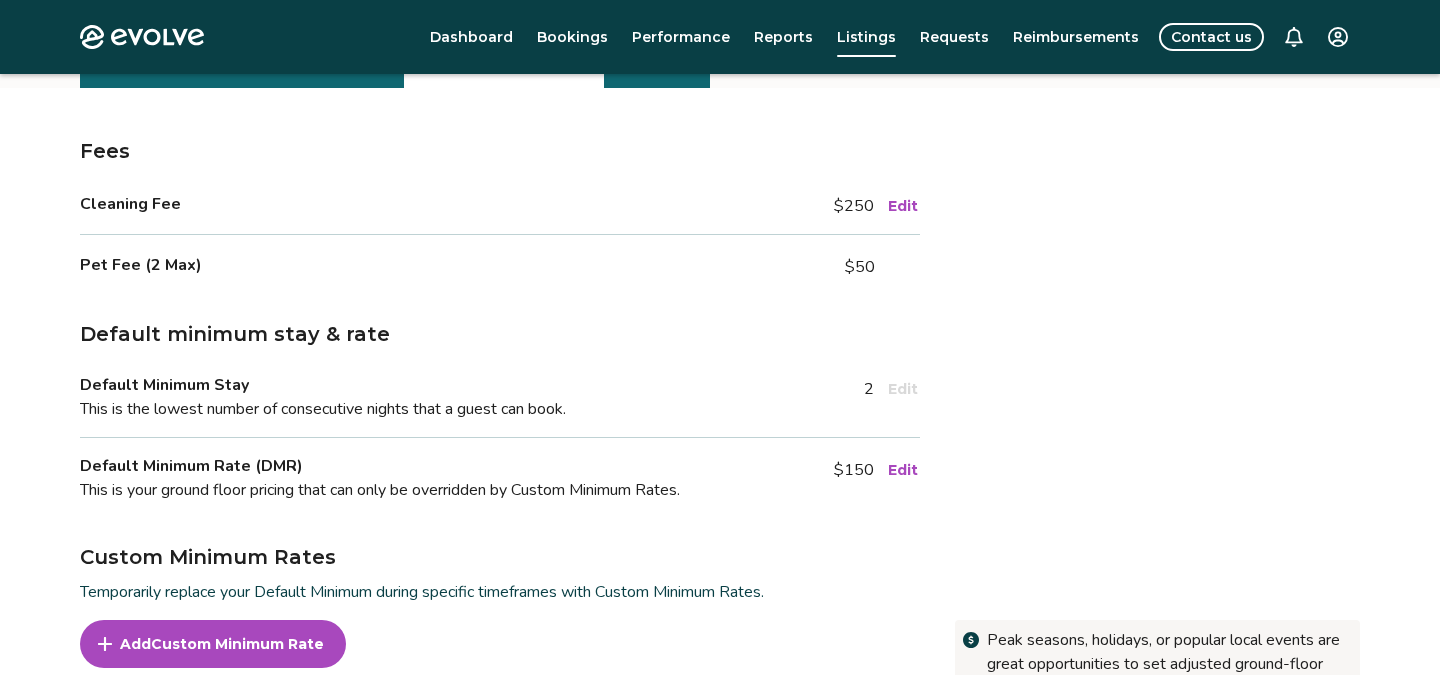scroll, scrollTop: 0, scrollLeft: 0, axis: both 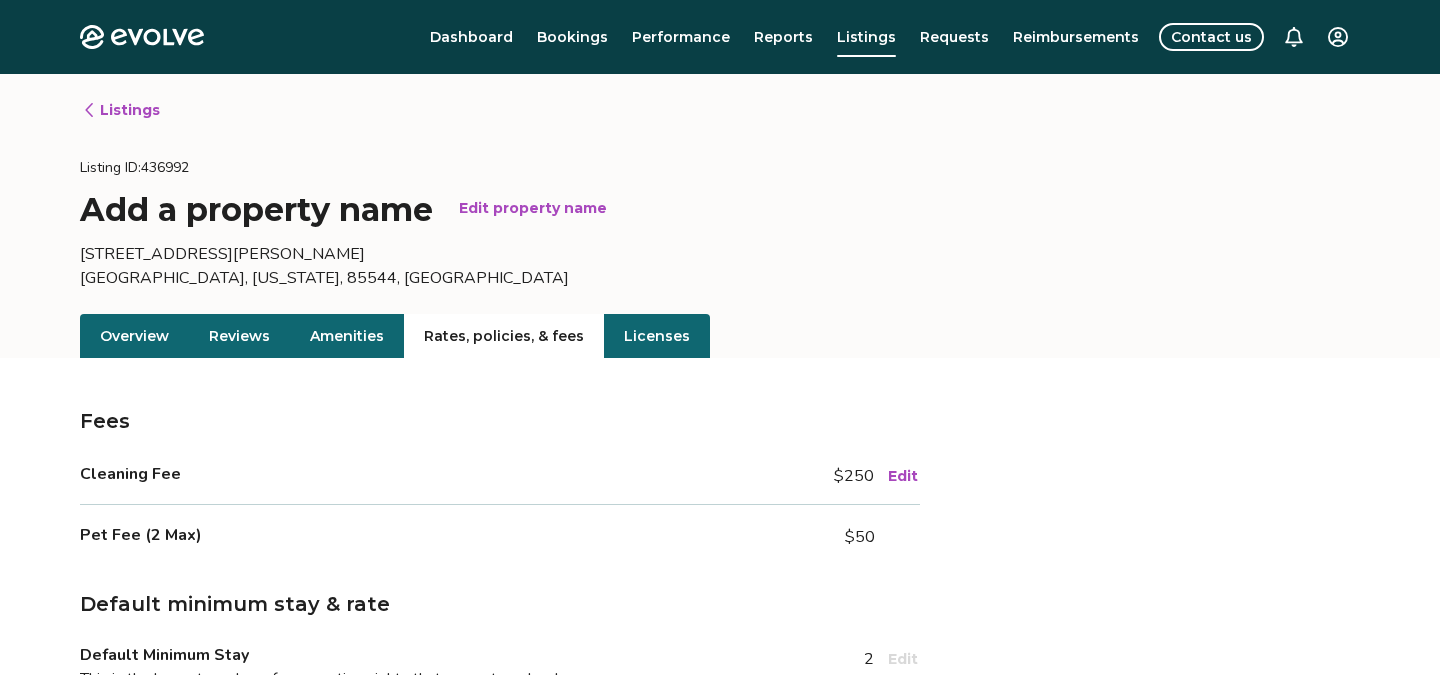 click on "Overview" at bounding box center (134, 336) 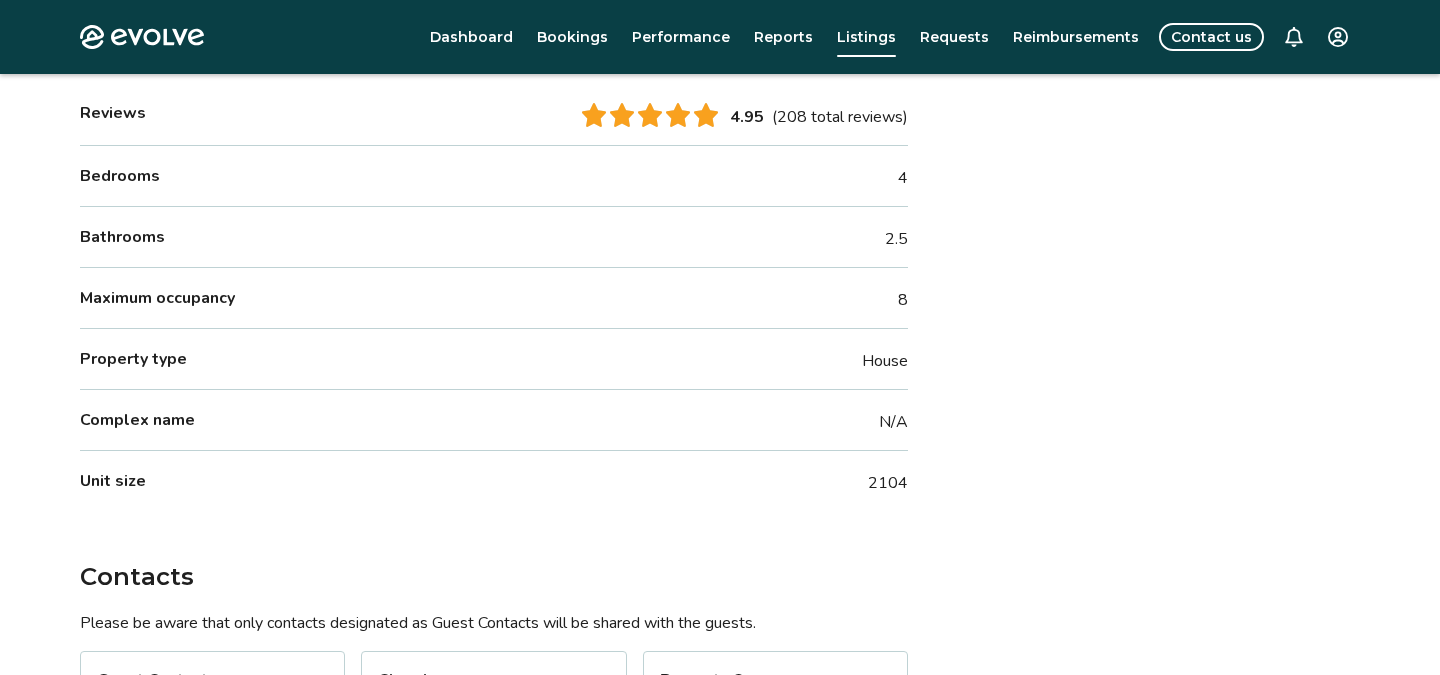 scroll, scrollTop: 0, scrollLeft: 0, axis: both 